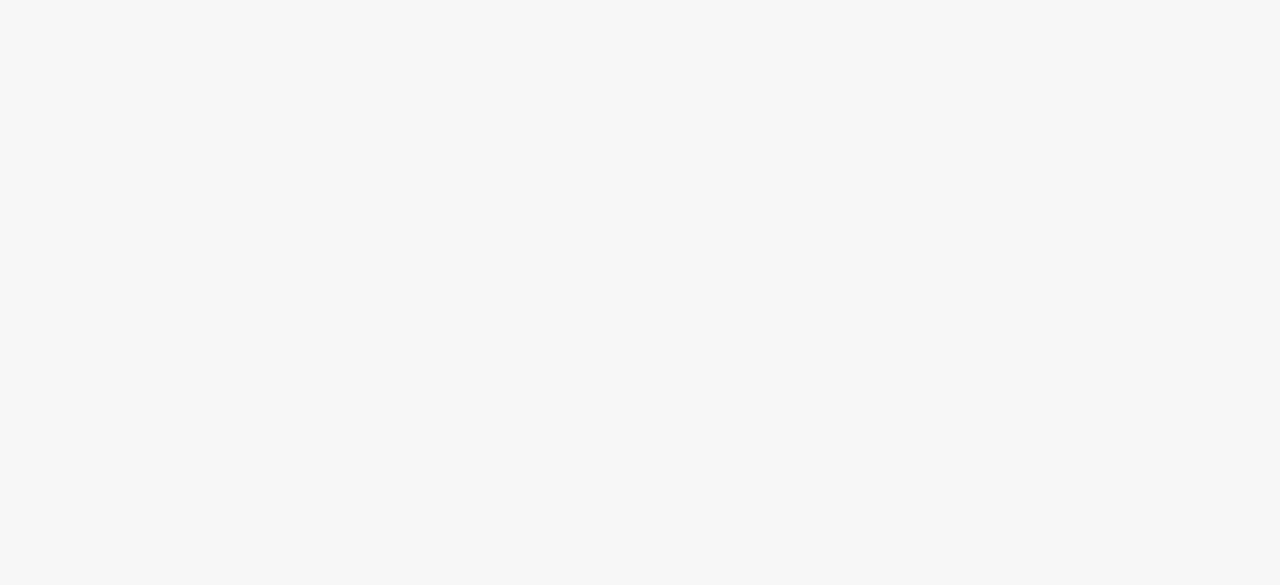 scroll, scrollTop: 0, scrollLeft: 0, axis: both 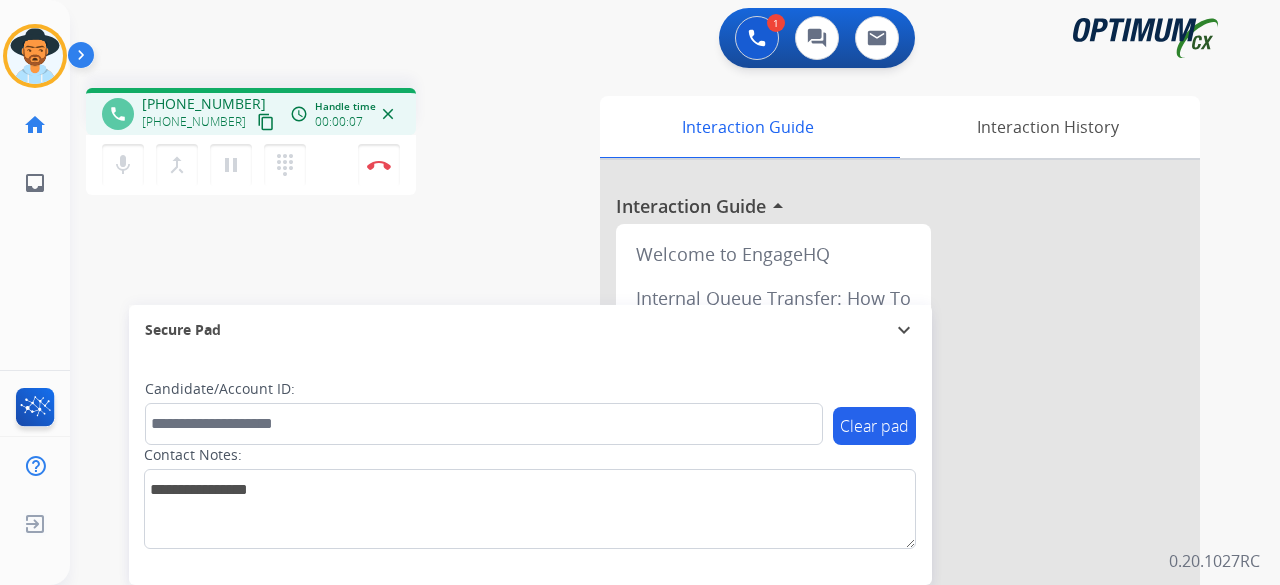 click on "content_copy" at bounding box center [266, 122] 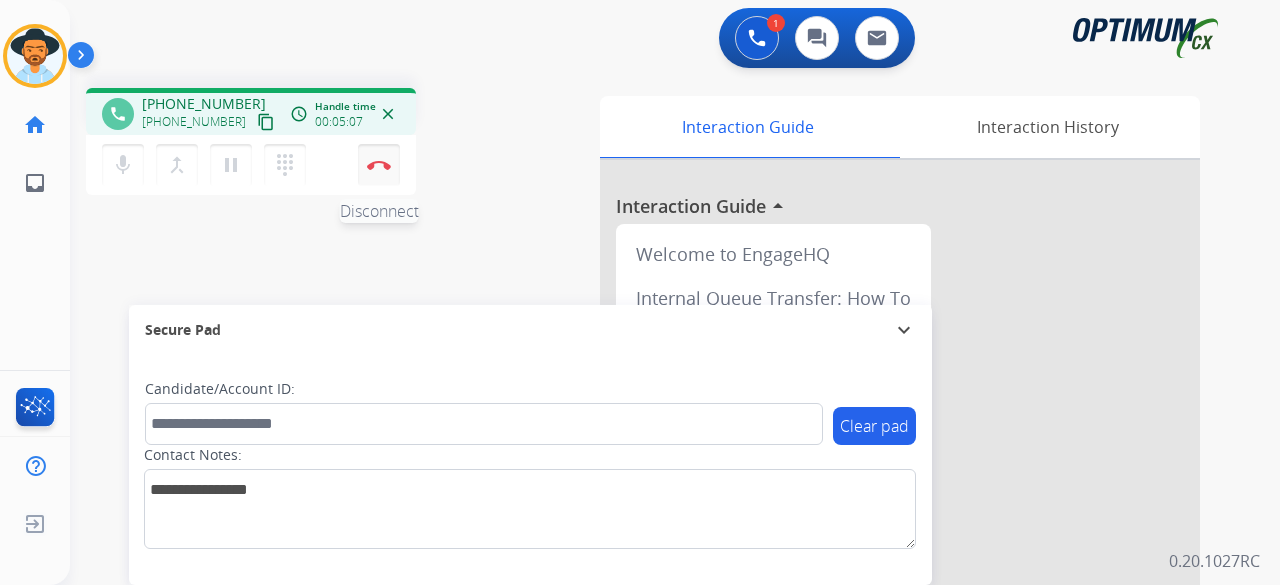 click at bounding box center [379, 165] 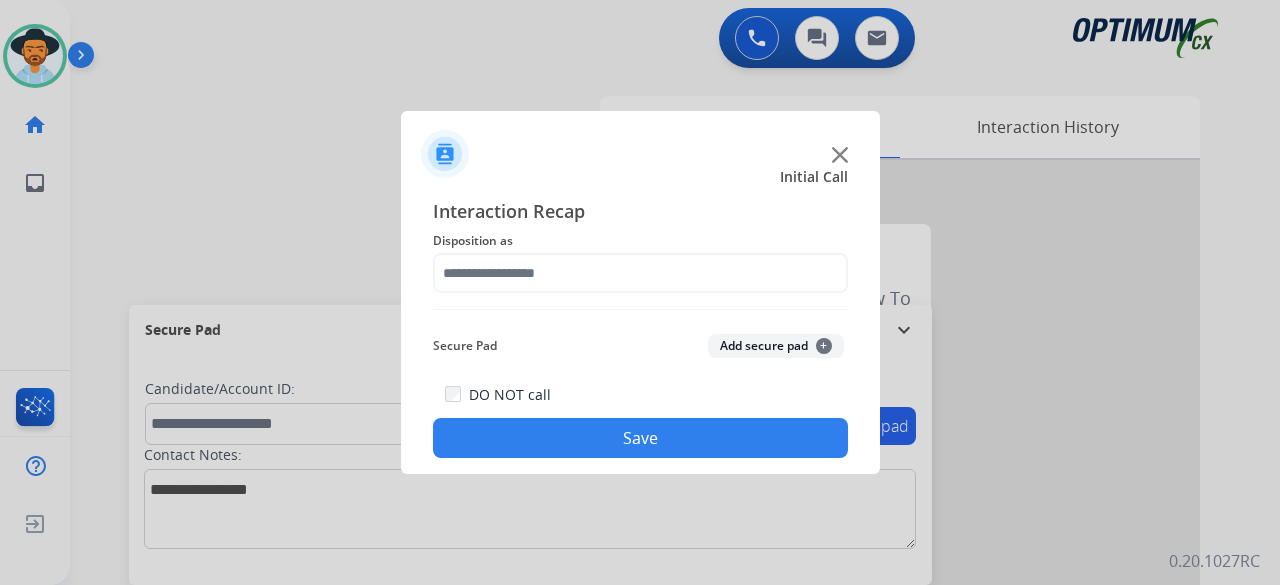 click 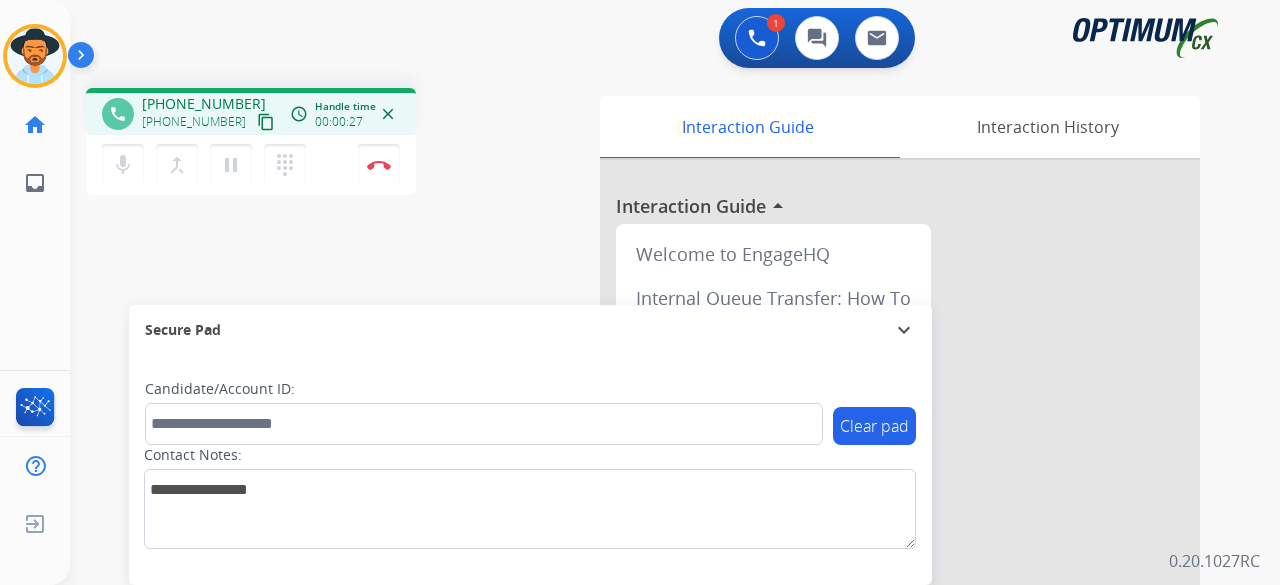 click on "content_copy" at bounding box center [266, 122] 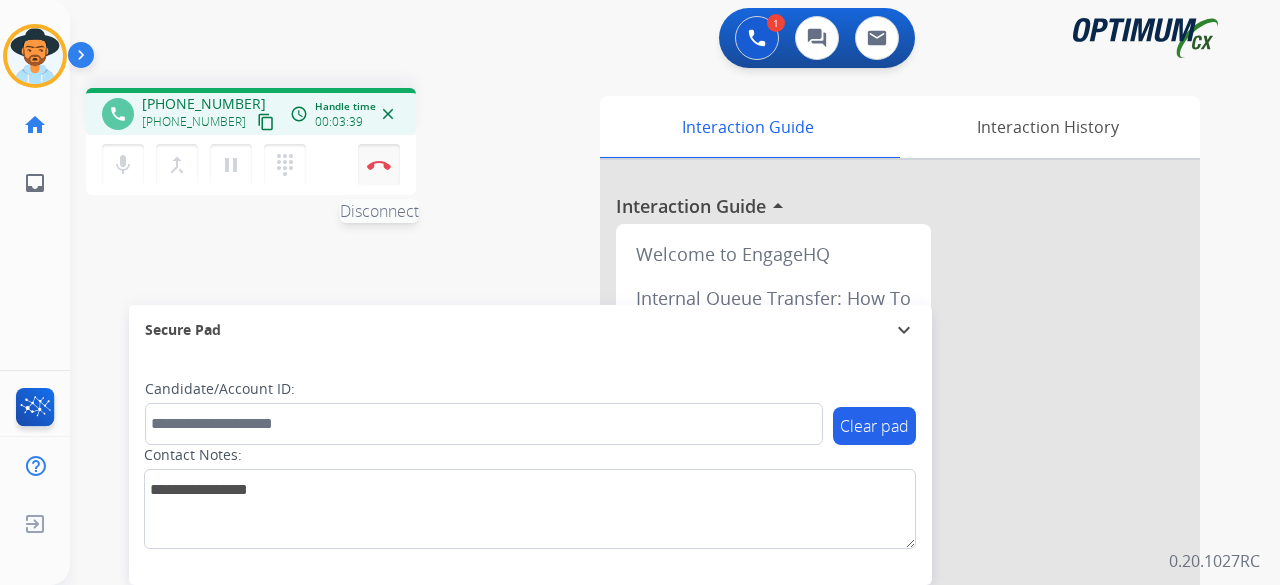 click at bounding box center [379, 165] 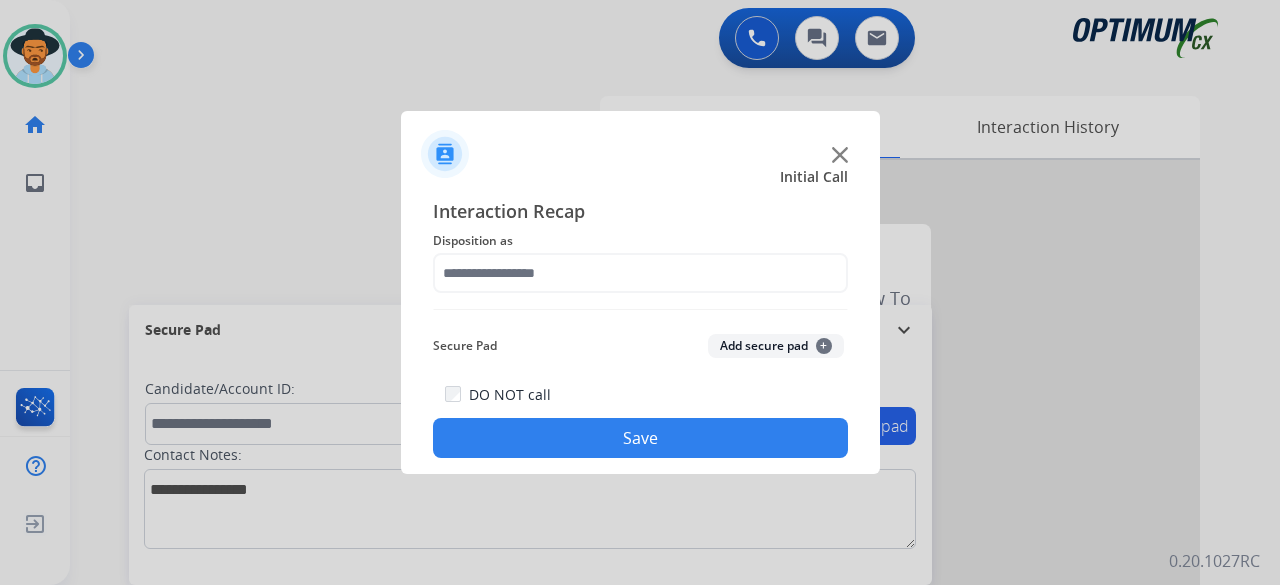 click at bounding box center [640, 292] 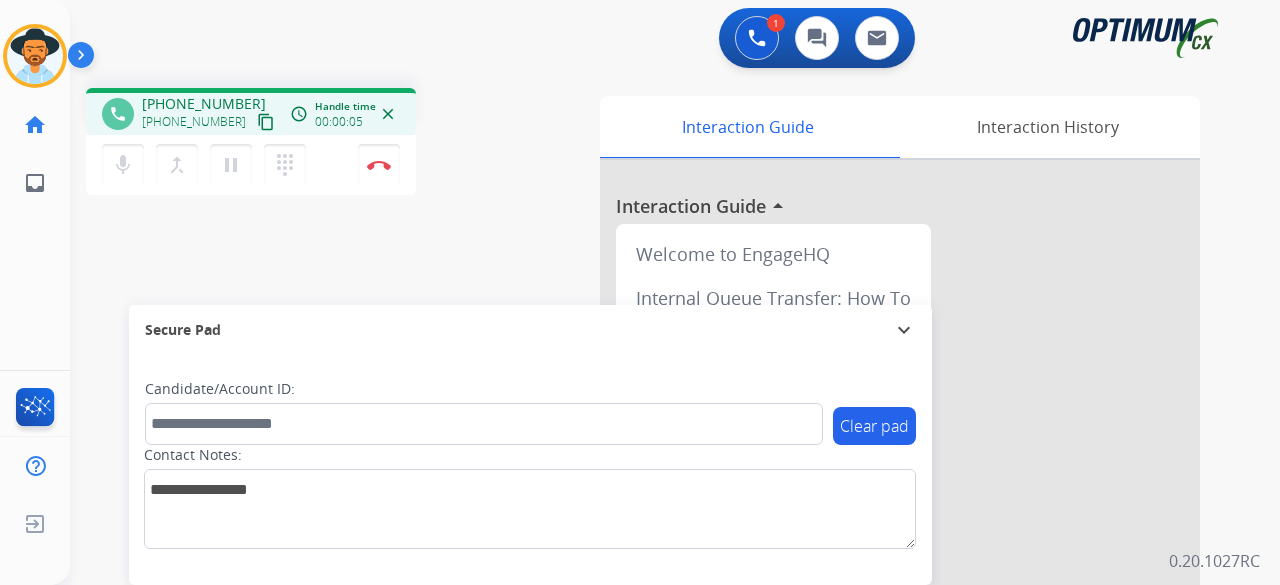 click on "content_copy" at bounding box center [266, 122] 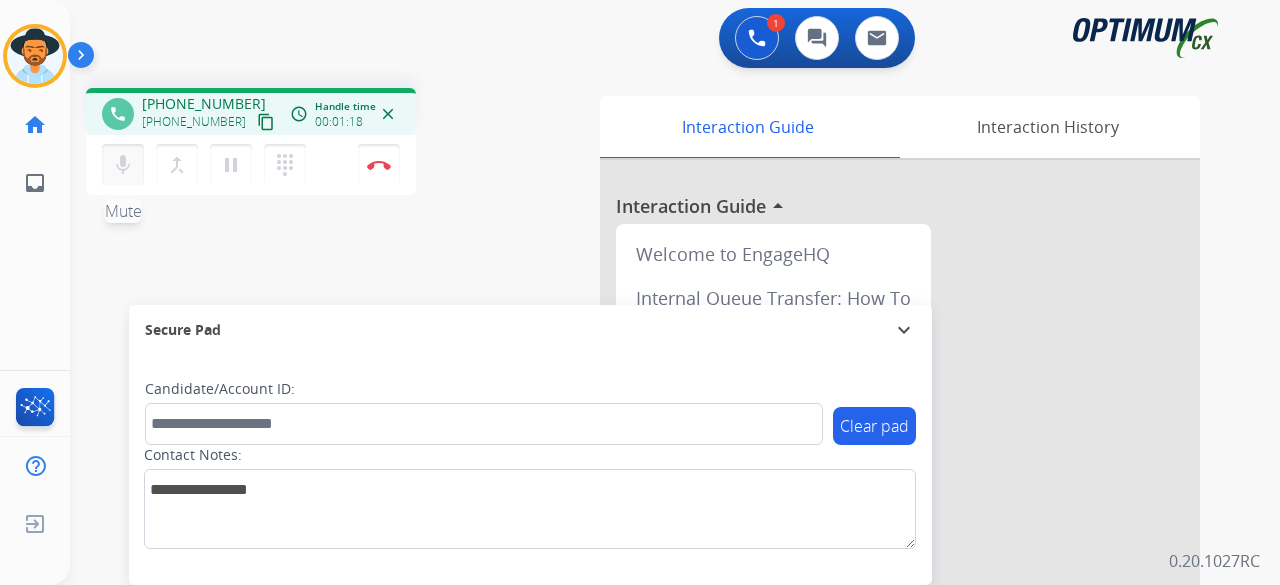 click on "mic" at bounding box center (123, 165) 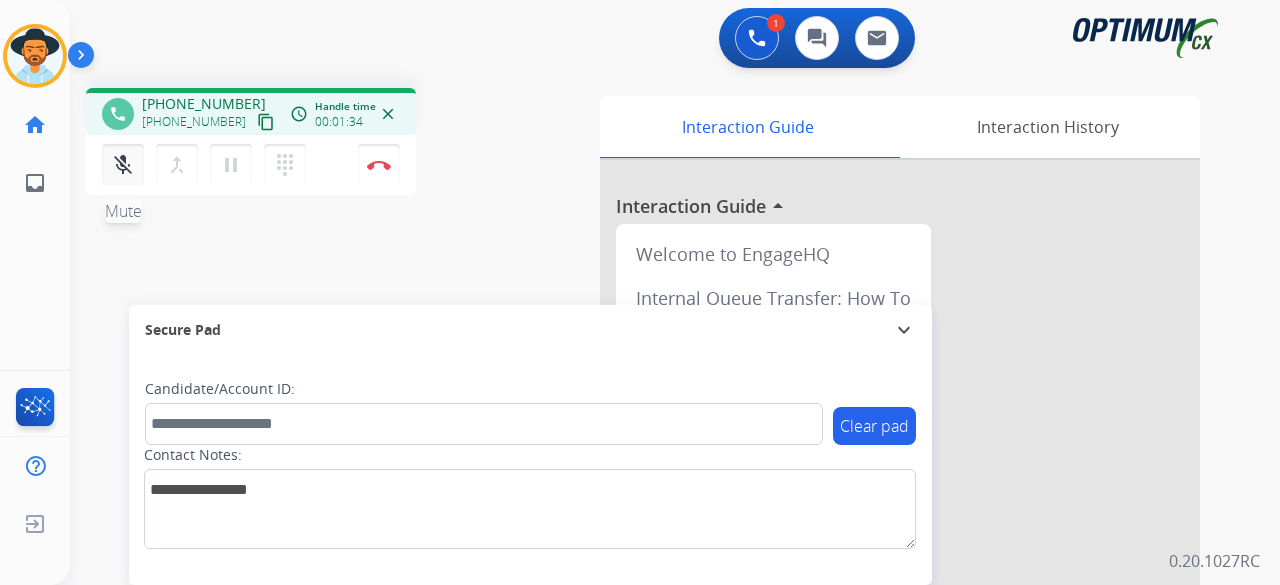click on "mic_off" at bounding box center (123, 165) 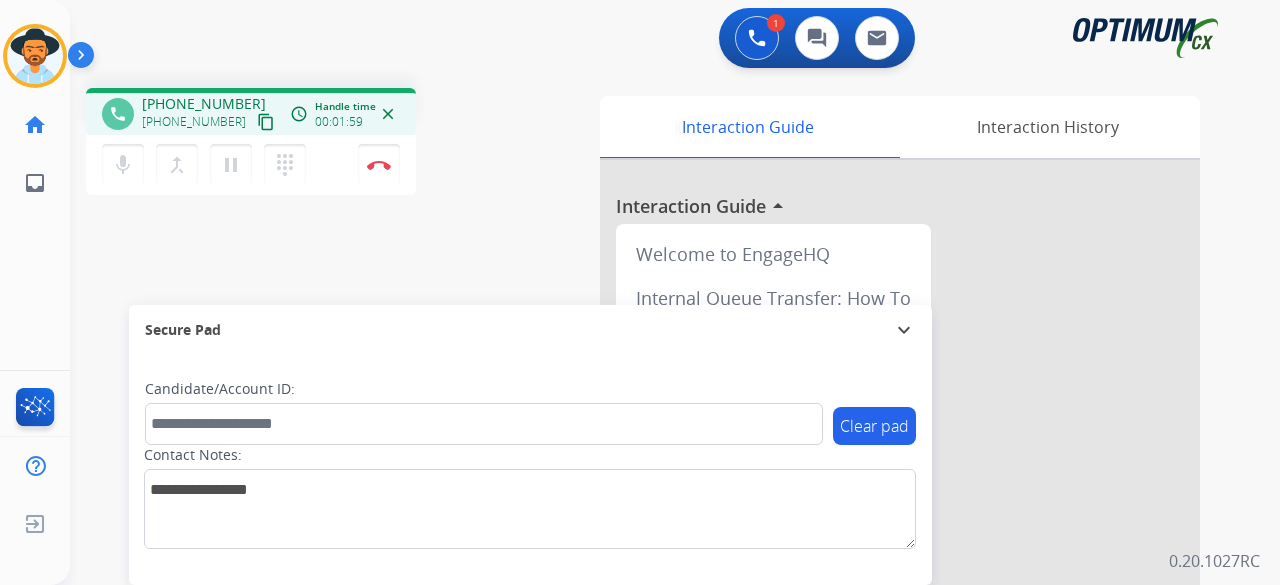 click on "phone [PHONE_NUMBER] [PHONE_NUMBER] content_copy access_time Call metrics Queue   00:10 Hold   00:00 Talk   02:00 Total   02:09 Handle time 00:01:59 close mic Mute merge_type Bridge pause Hold dialpad Dialpad Disconnect swap_horiz Break voice bridge close_fullscreen Connect 3-Way Call merge_type Separate 3-Way Call" at bounding box center [325, 144] 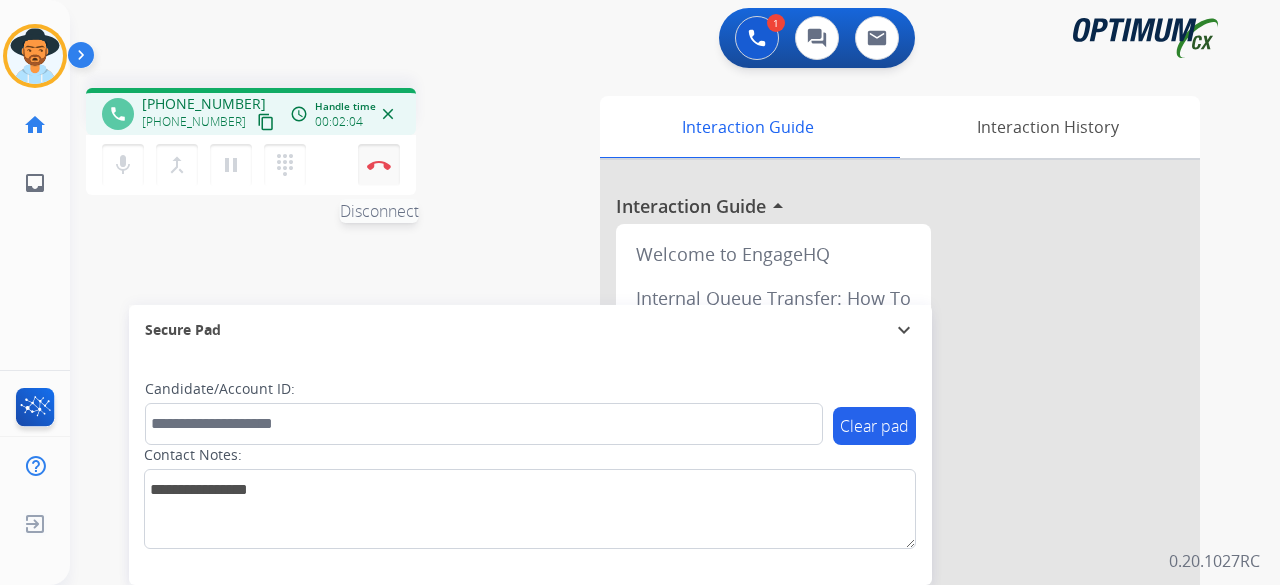 click at bounding box center (379, 165) 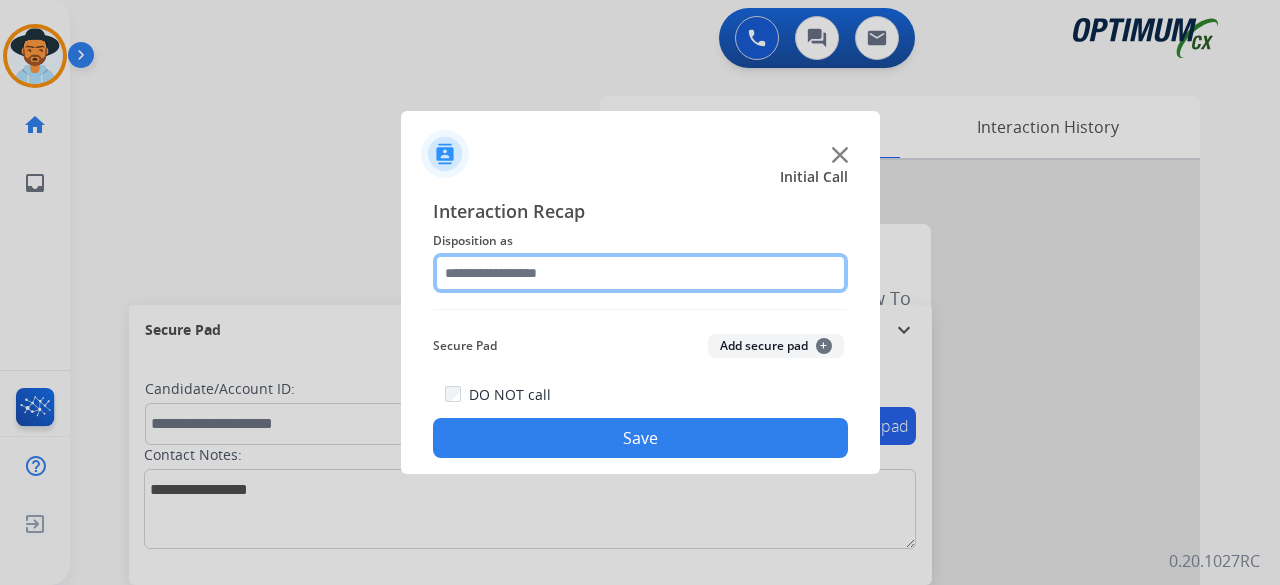 click 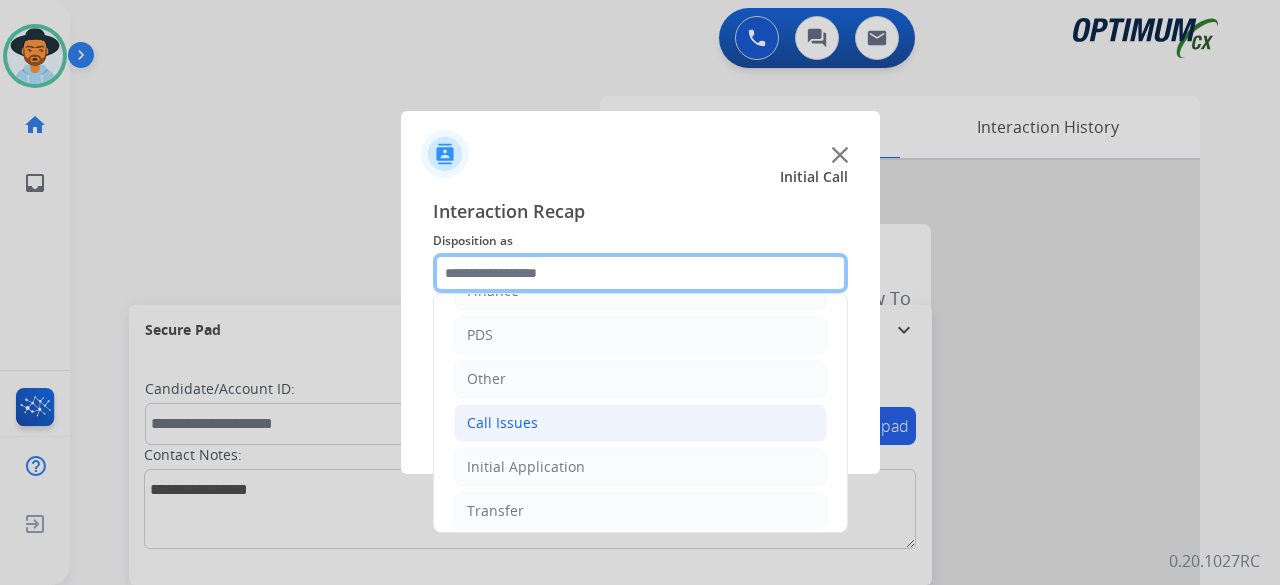 scroll, scrollTop: 0, scrollLeft: 0, axis: both 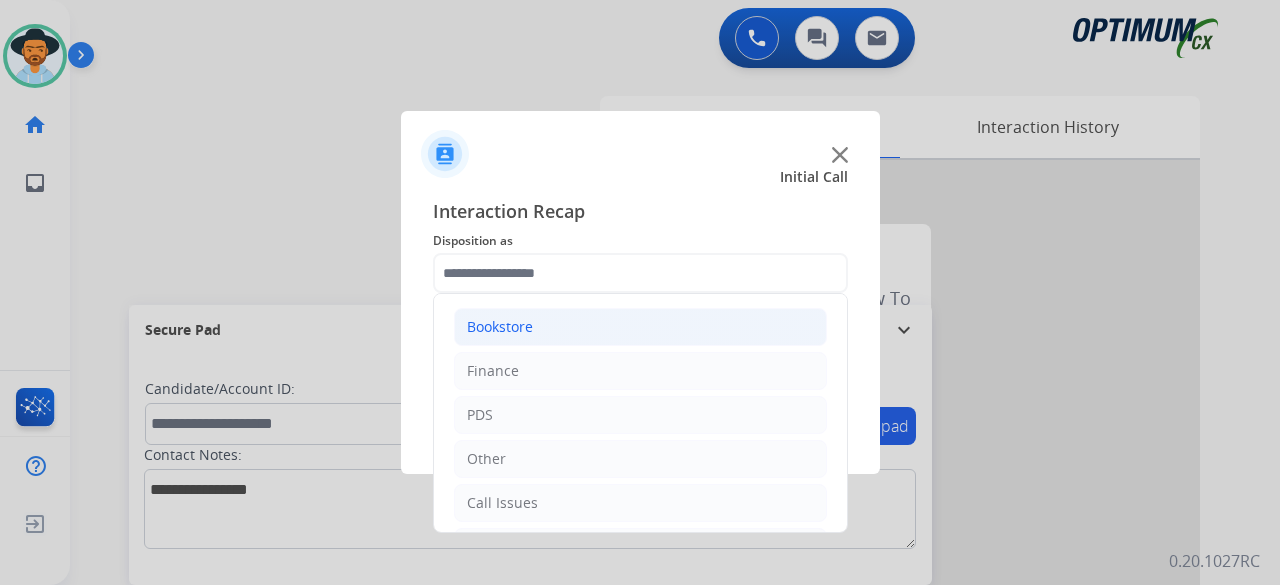 click on "Bookstore" 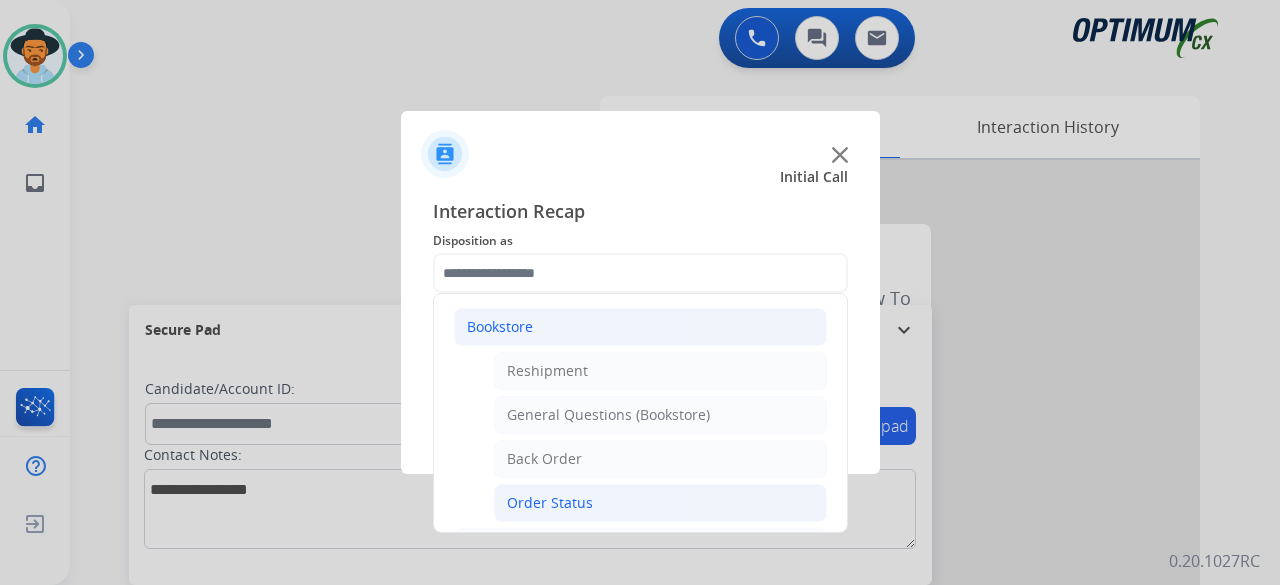 click on "Order Status" 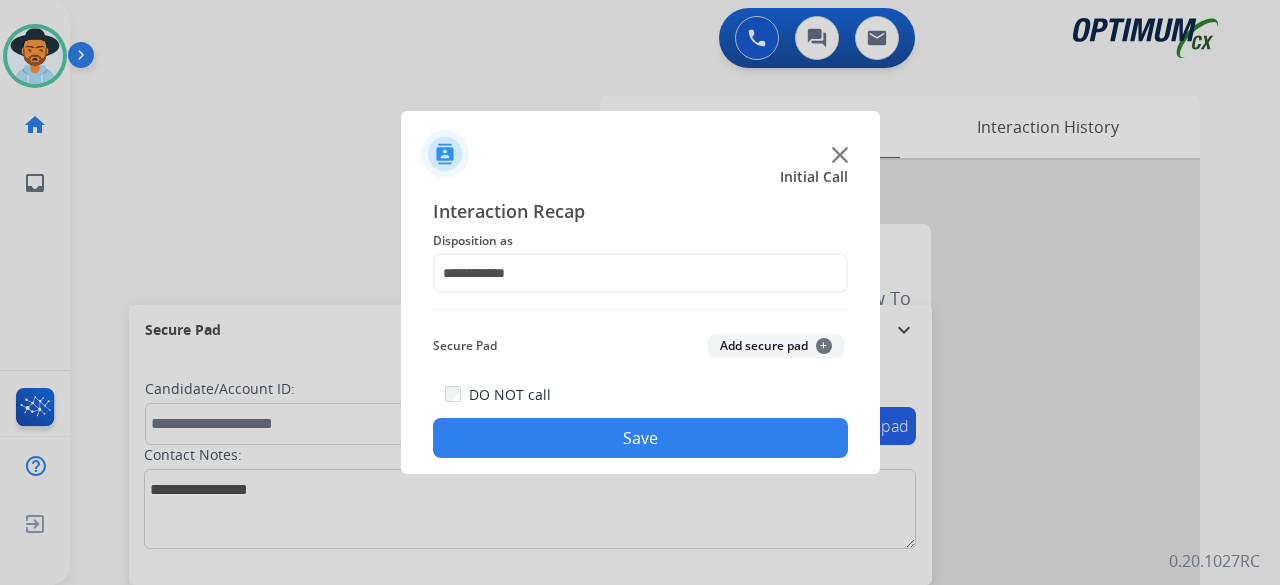 click on "Add secure pad  +" 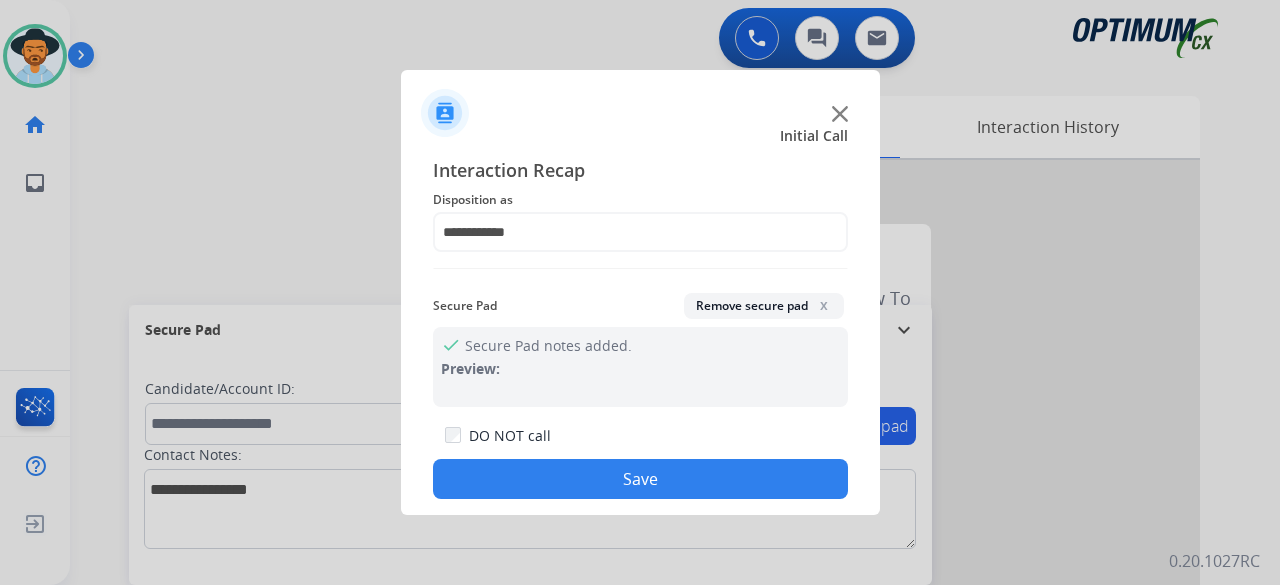 click on "Save" 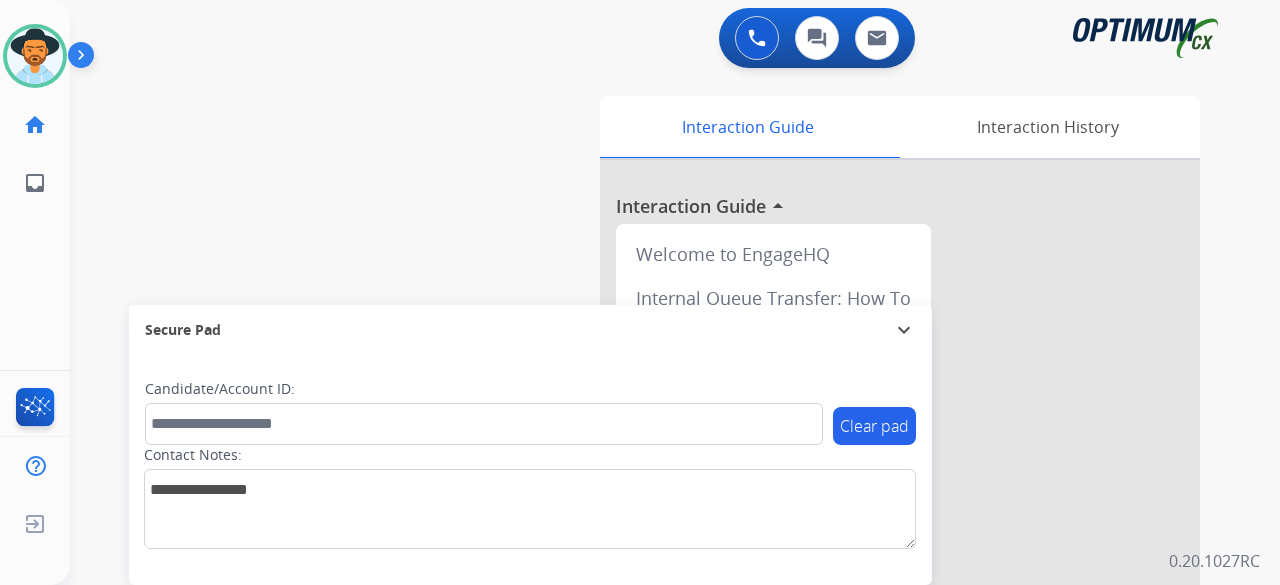 click on "swap_horiz Break voice bridge close_fullscreen Connect 3-Way Call merge_type Separate 3-Way Call  Interaction Guide   Interaction History  Interaction Guide arrow_drop_up  Welcome to EngageHQ   Internal Queue Transfer: How To  Secure Pad expand_more Clear pad Candidate/Account ID: Contact Notes:" at bounding box center (651, 489) 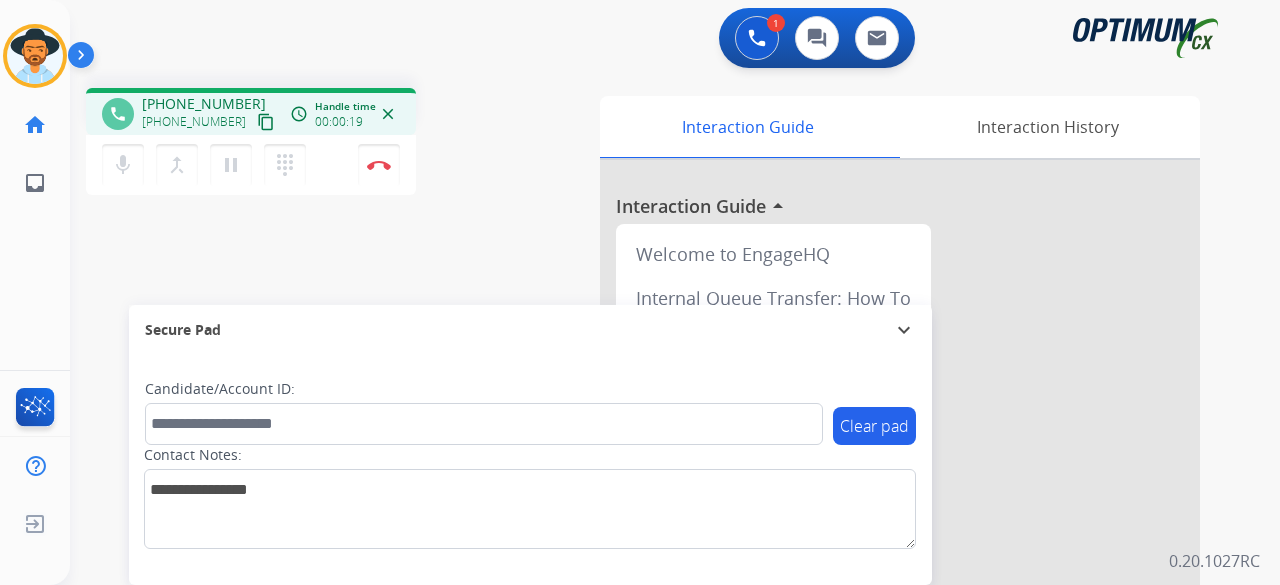 click on "content_copy" at bounding box center [266, 122] 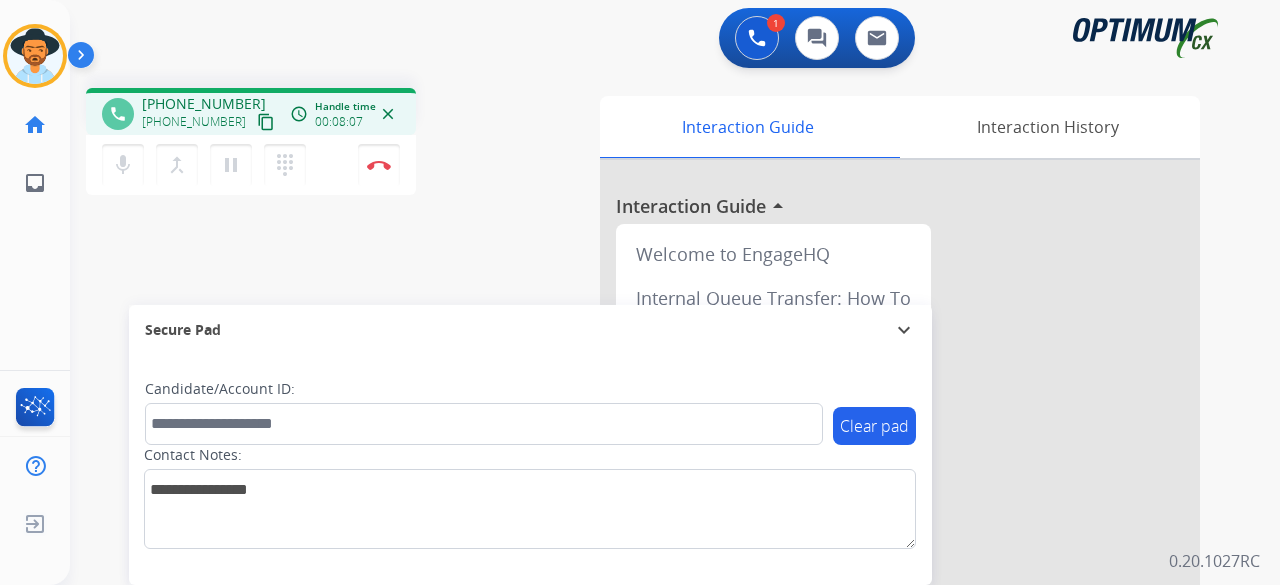 click on "phone [PHONE_NUMBER] [PHONE_NUMBER] content_copy access_time Call metrics Queue   00:10 Hold   00:00 Talk   08:08 Total   08:17 Handle time 00:08:07 close mic Mute merge_type Bridge pause Hold dialpad Dialpad Disconnect swap_horiz Break voice bridge close_fullscreen Connect 3-Way Call merge_type Separate 3-Way Call  Interaction Guide   Interaction History  Interaction Guide arrow_drop_up  Welcome to EngageHQ   Internal Queue Transfer: How To  Secure Pad expand_more Clear pad Candidate/Account ID: Contact Notes:" at bounding box center [651, 489] 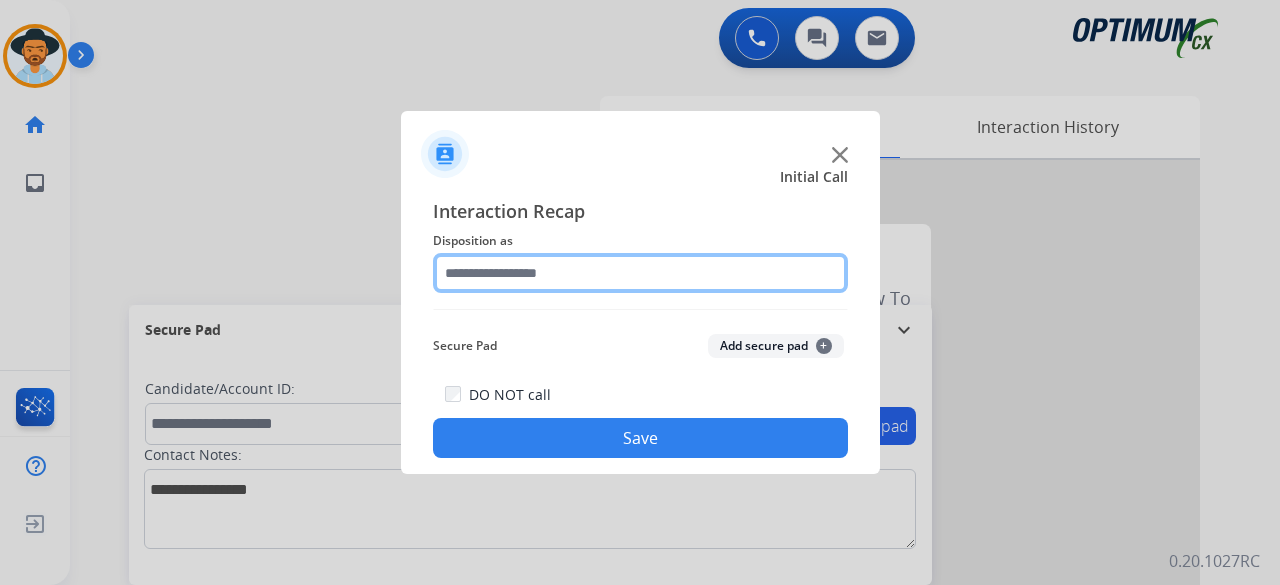 click 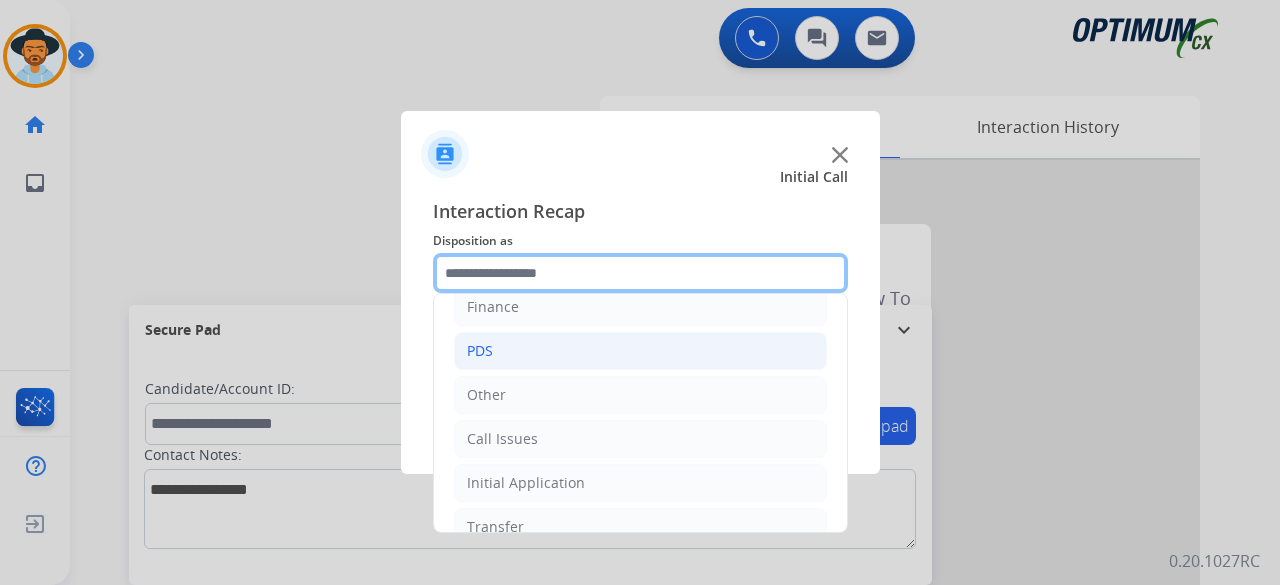scroll, scrollTop: 130, scrollLeft: 0, axis: vertical 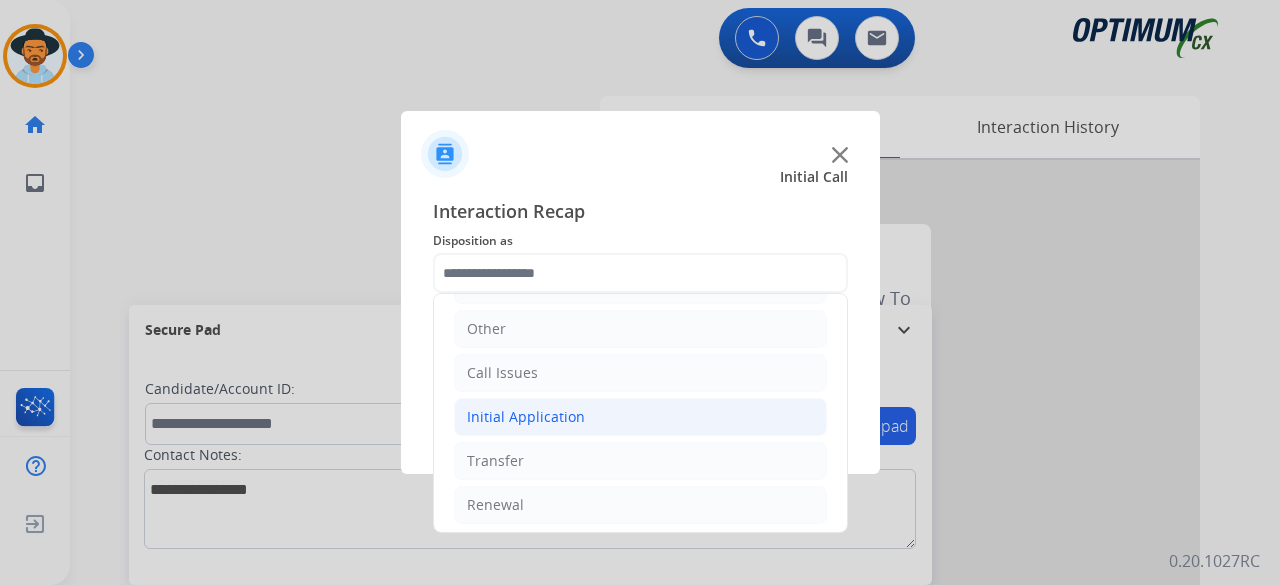 click on "Initial Application" 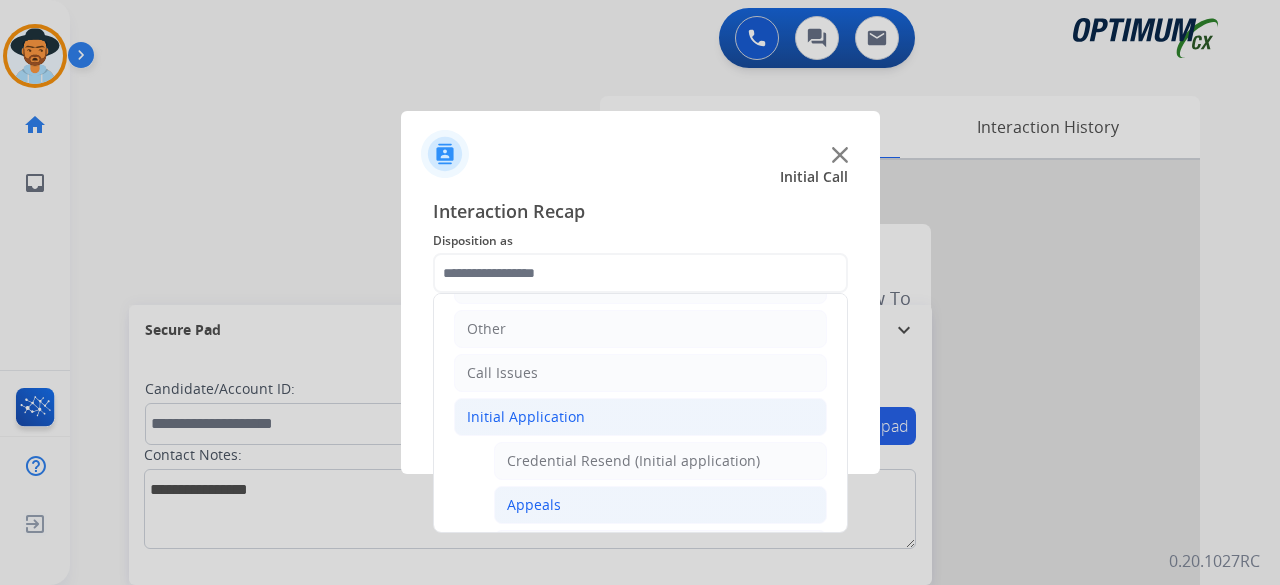 click on "Appeals" 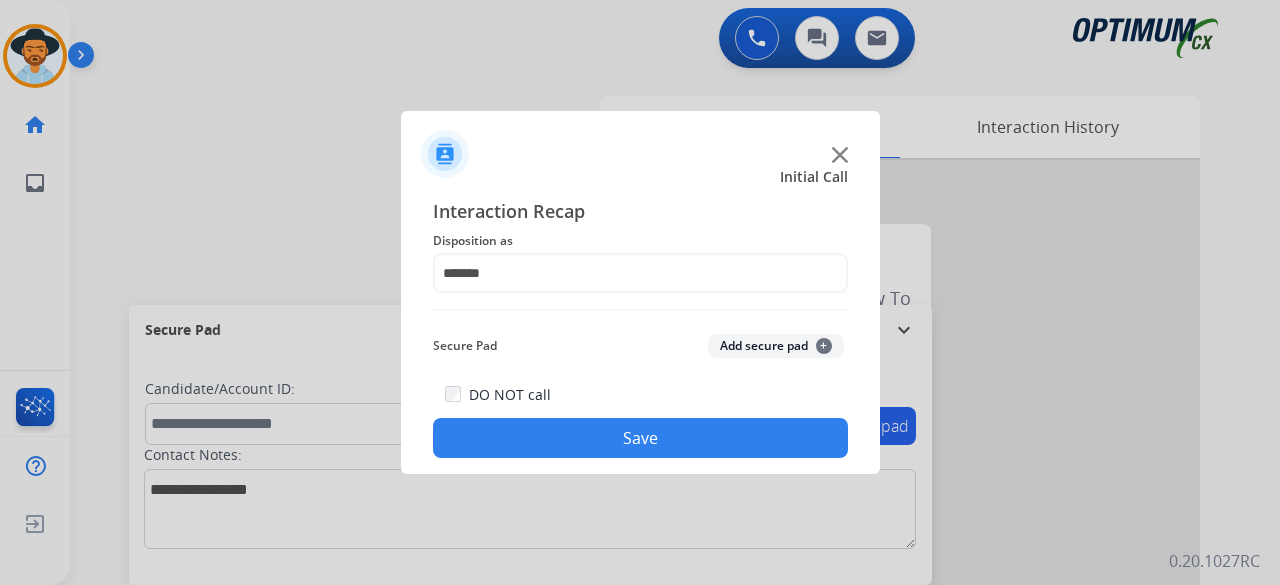 click on "Add secure pad  +" 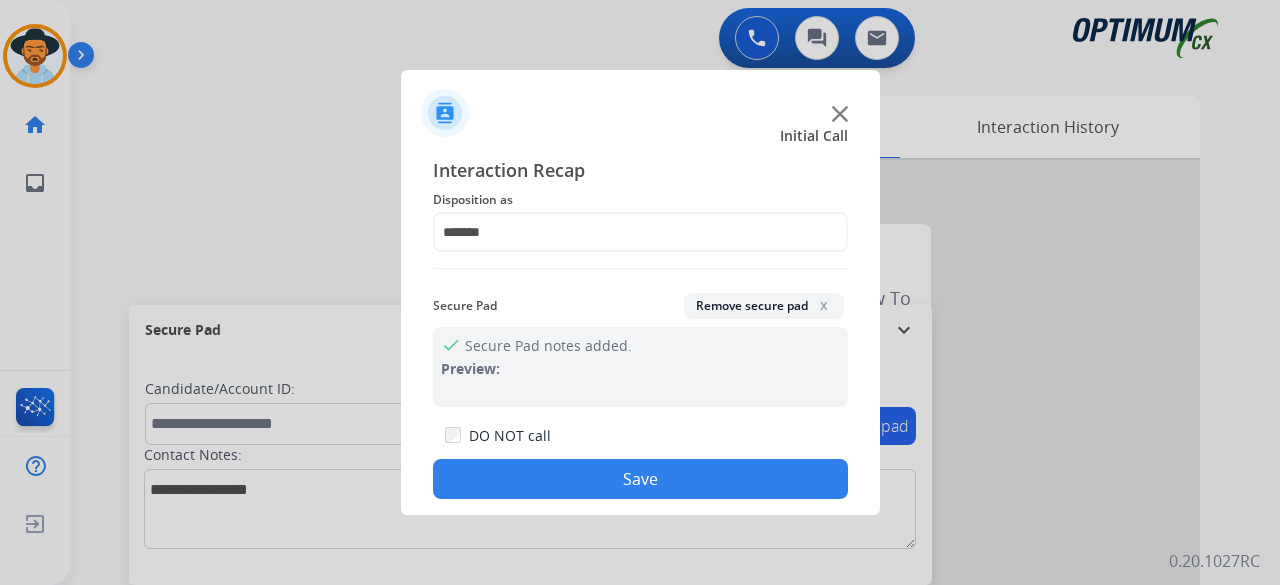 click on "Save" 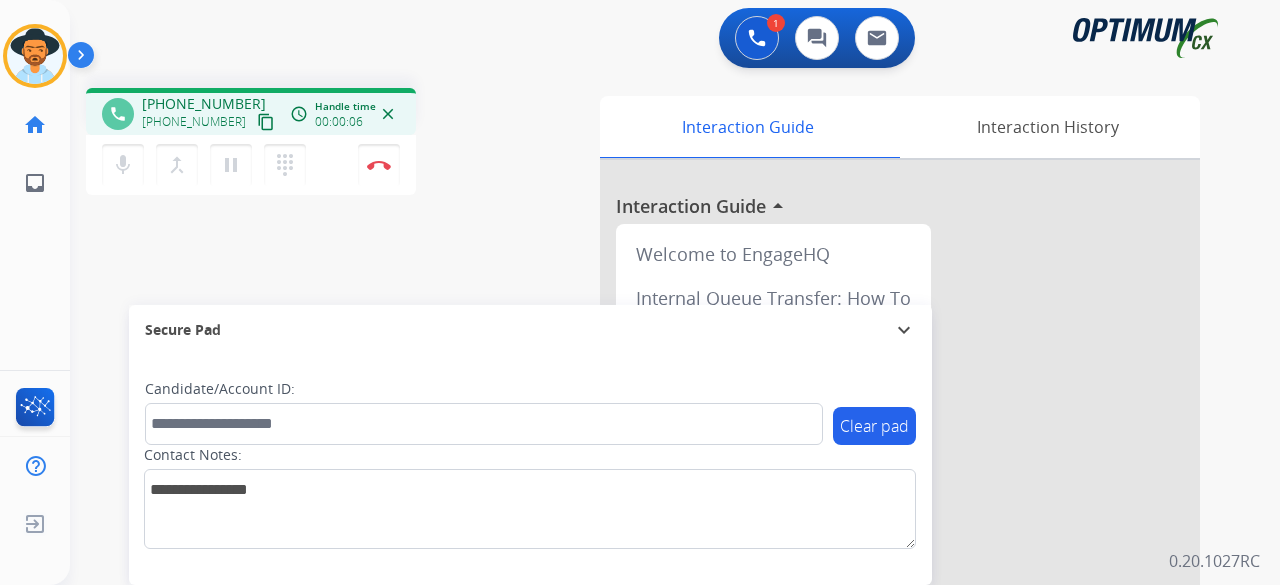 click on "content_copy" at bounding box center (266, 122) 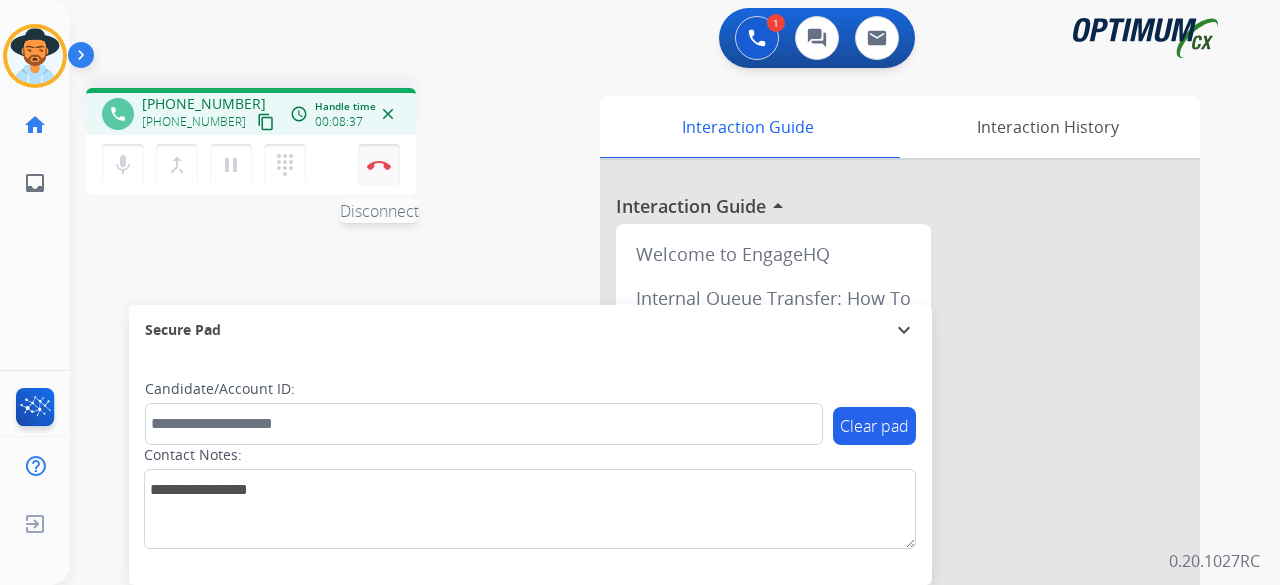 click on "Disconnect" at bounding box center (379, 165) 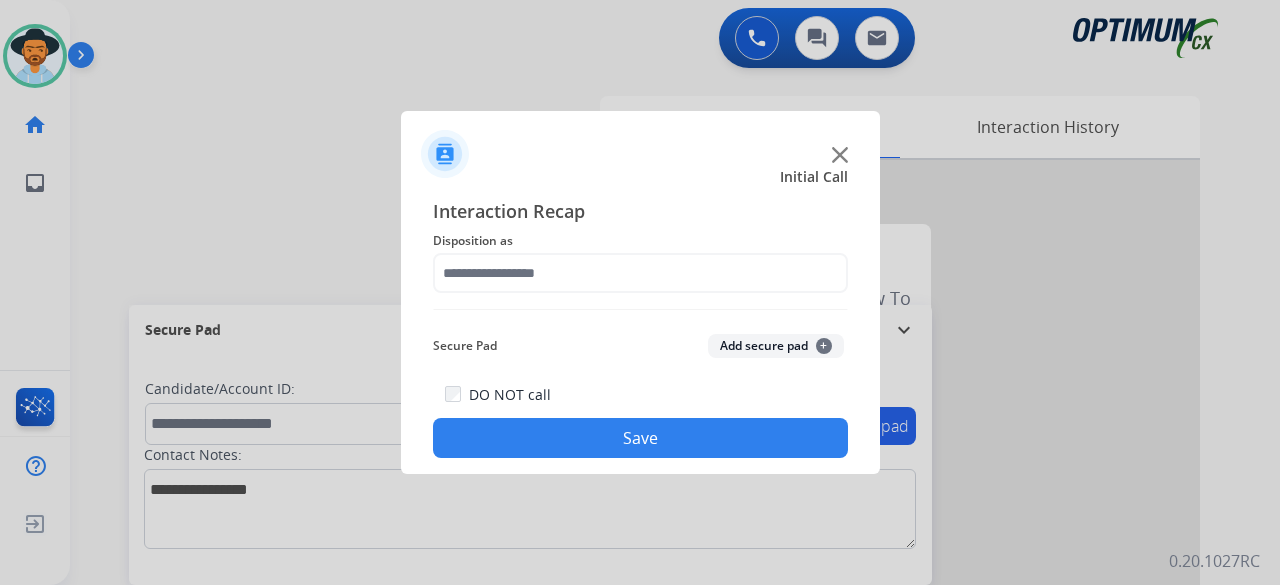 click on "Initial Call" 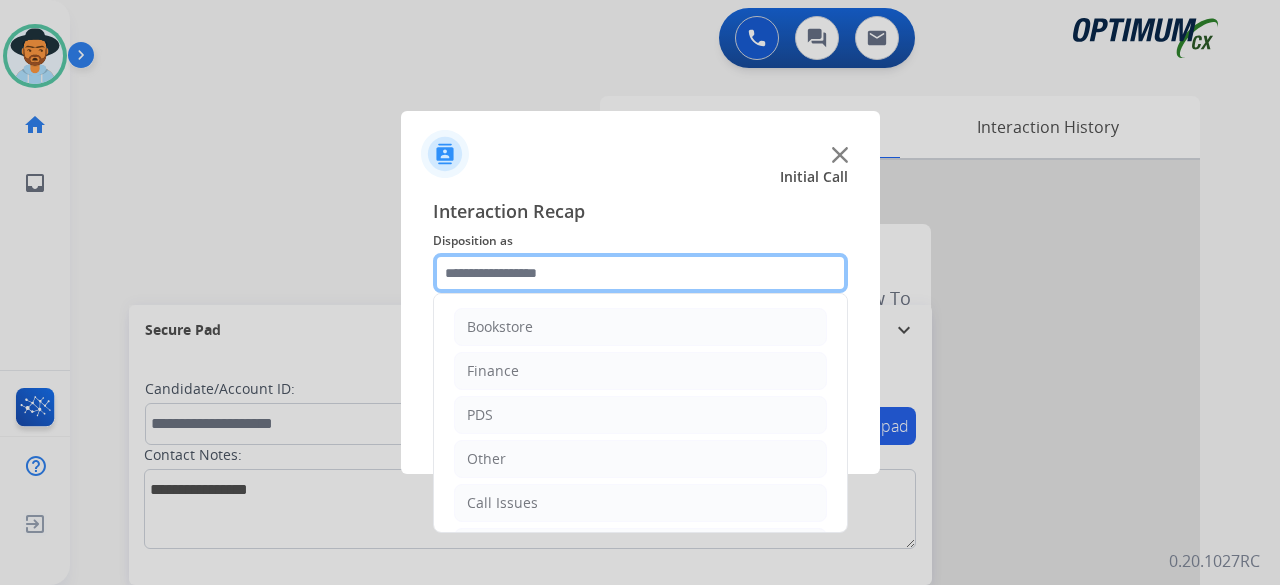 click 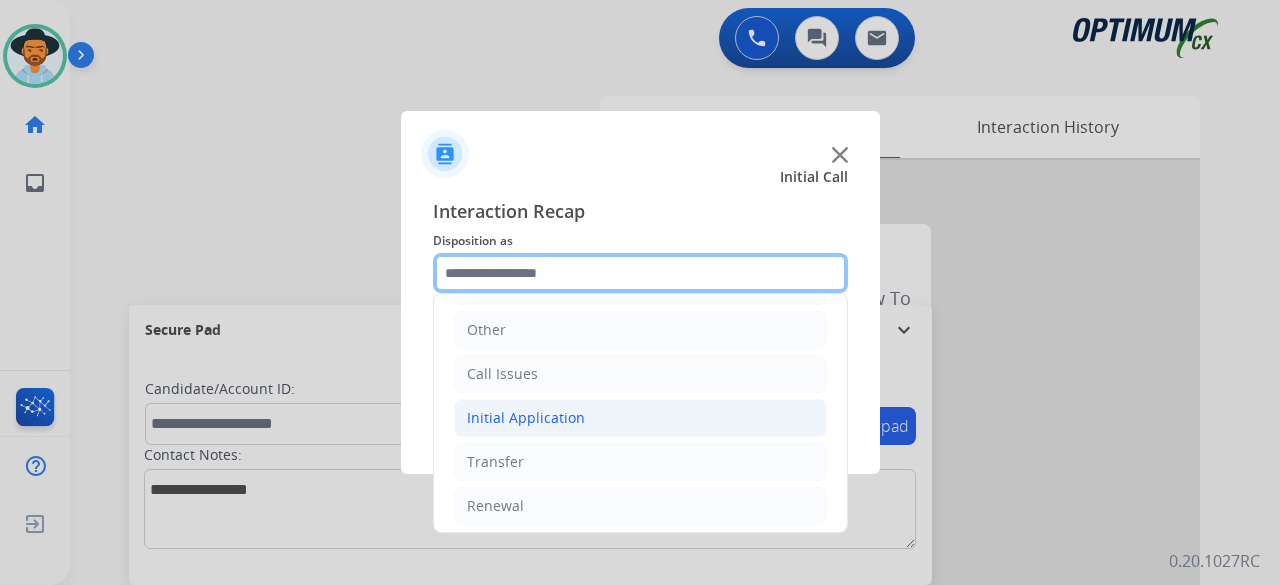 scroll, scrollTop: 130, scrollLeft: 0, axis: vertical 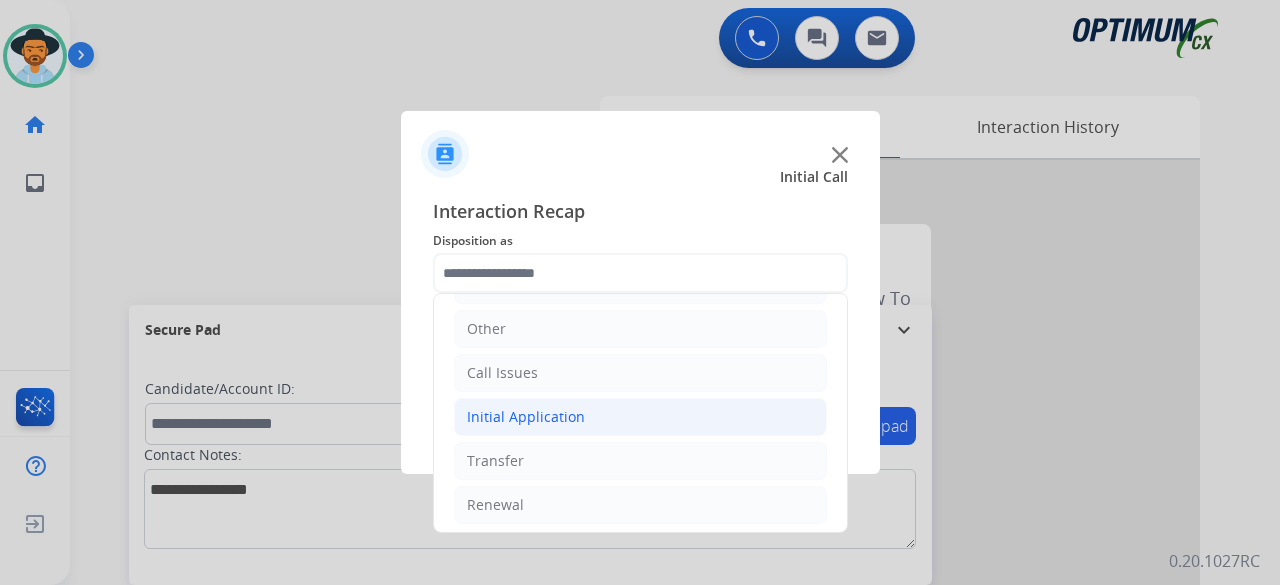click on "Initial Application" 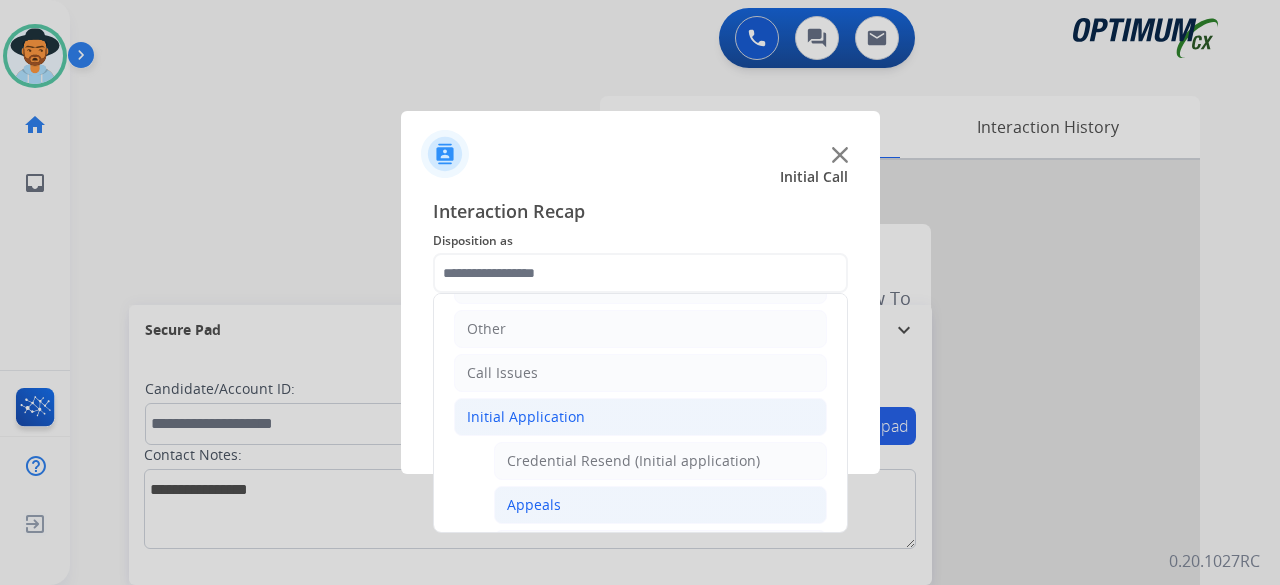 click on "Appeals" 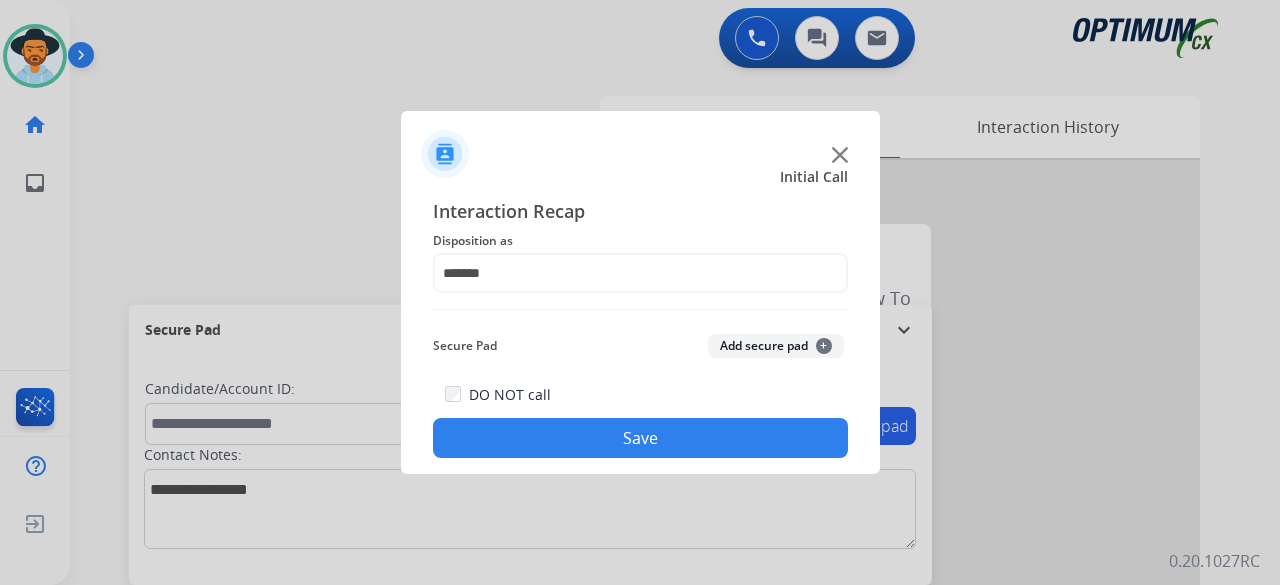 click on "Add secure pad  +" 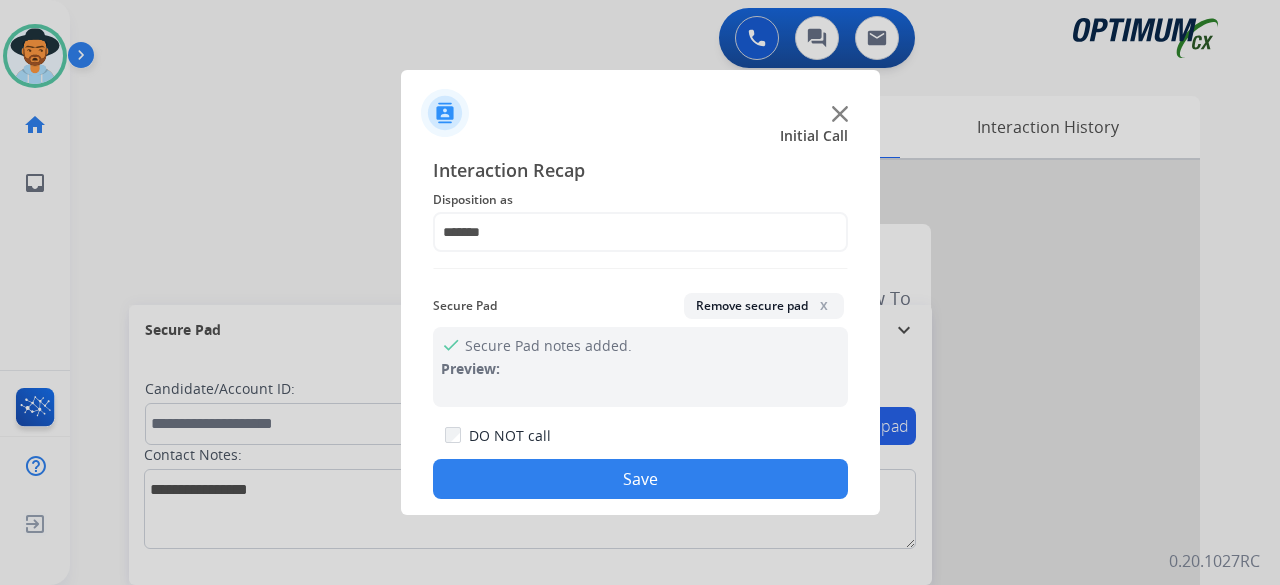 click on "Save" 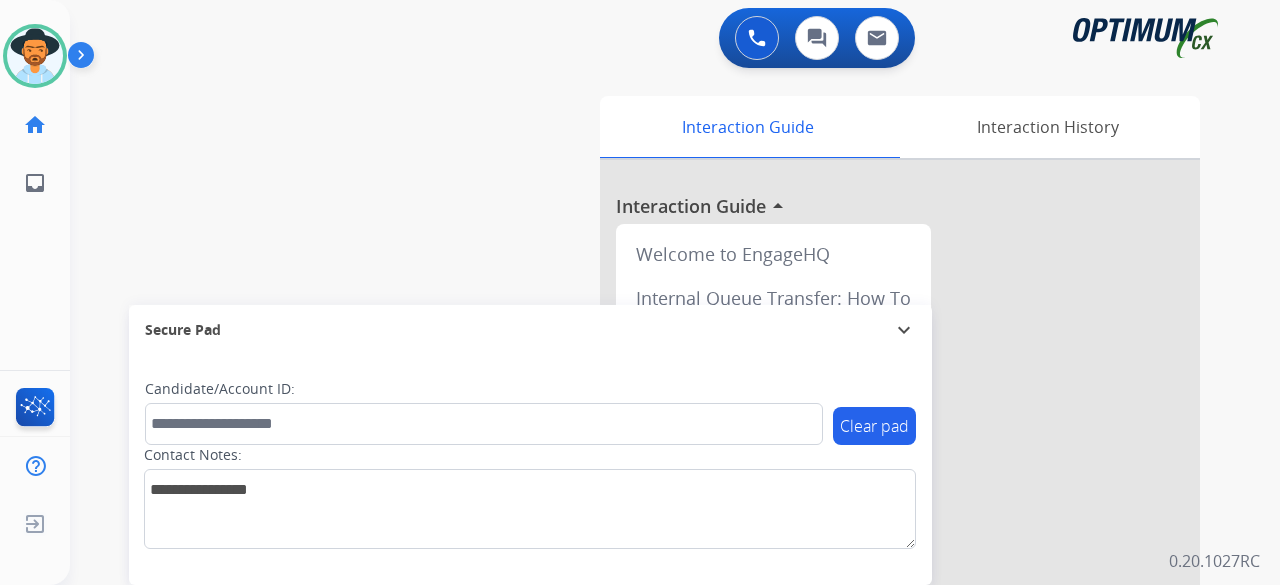 click on "swap_horiz Break voice bridge close_fullscreen Connect 3-Way Call merge_type Separate 3-Way Call  Interaction Guide   Interaction History  Interaction Guide arrow_drop_up  Welcome to EngageHQ   Internal Queue Transfer: How To  Secure Pad expand_more Clear pad Candidate/Account ID: Contact Notes:" at bounding box center (651, 489) 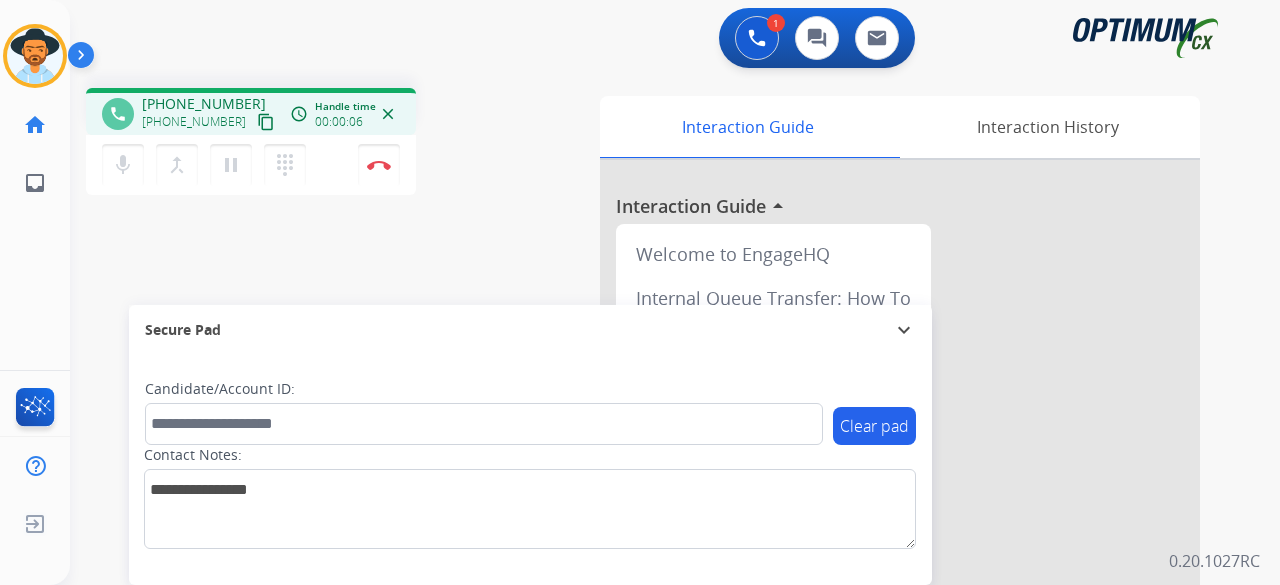 click on "content_copy" at bounding box center (266, 122) 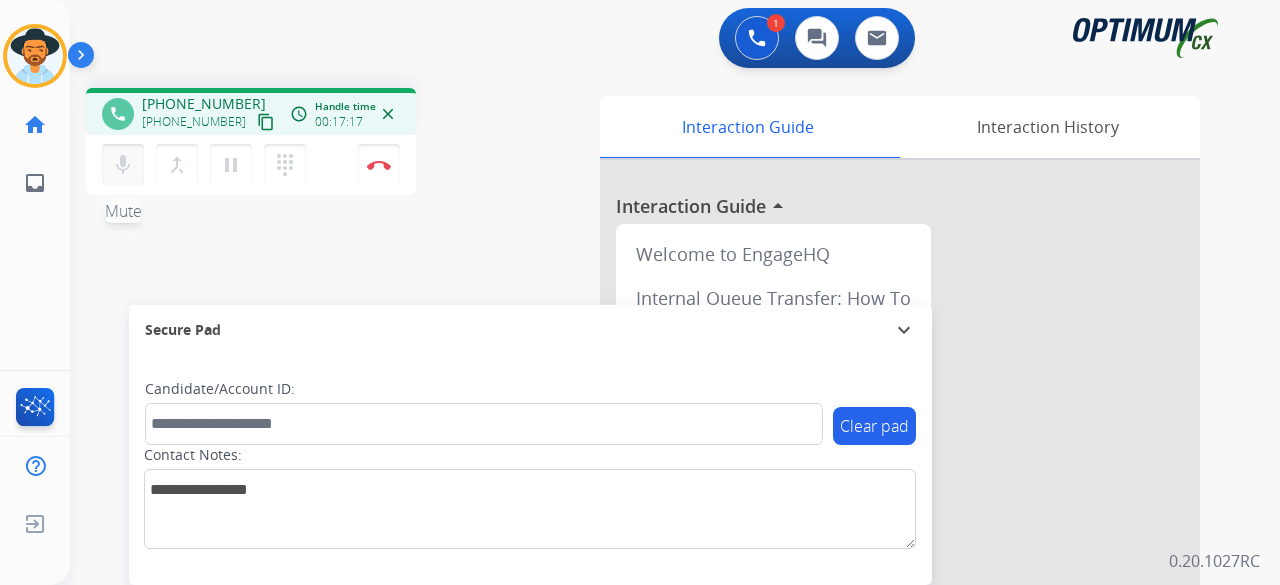 click on "mic" at bounding box center (123, 165) 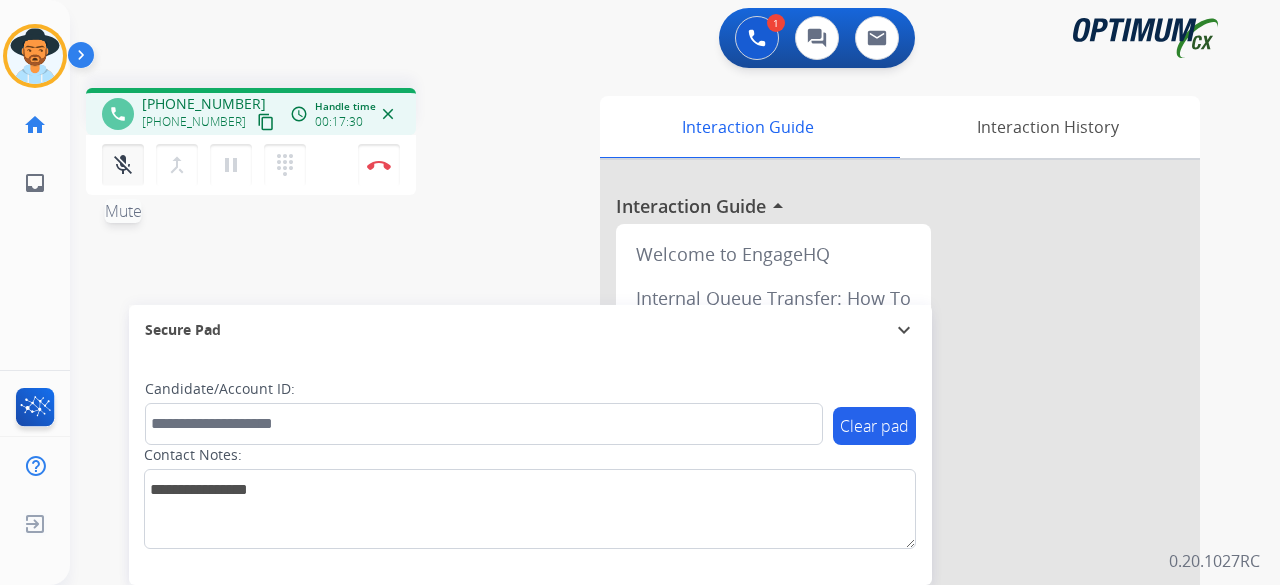 click on "mic_off Mute" at bounding box center (123, 165) 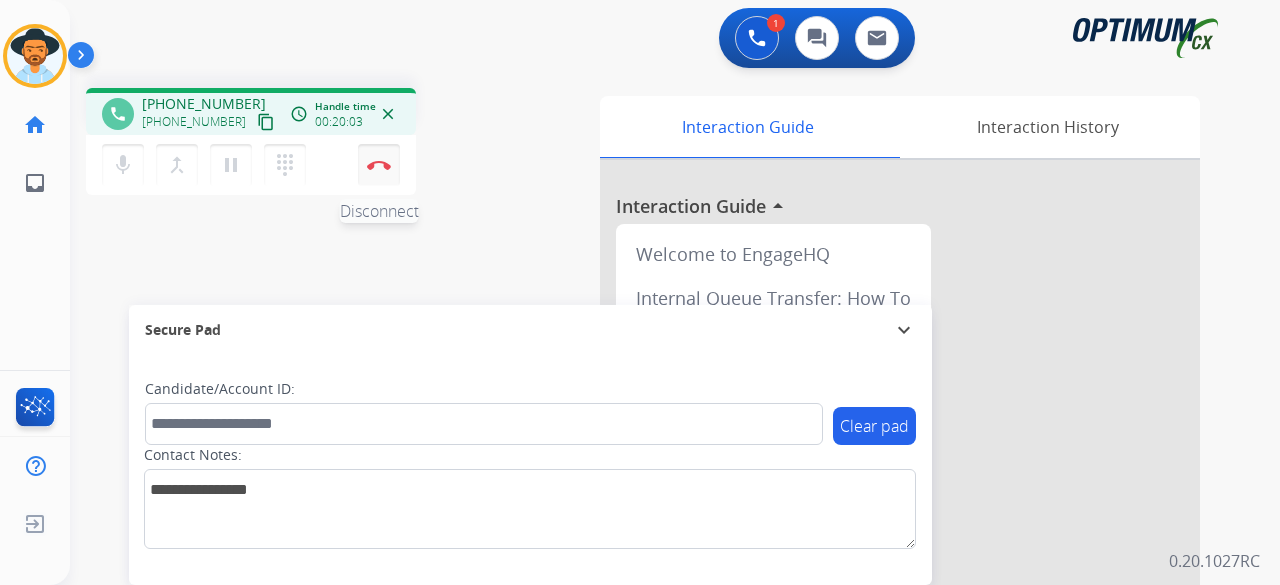 click at bounding box center [379, 165] 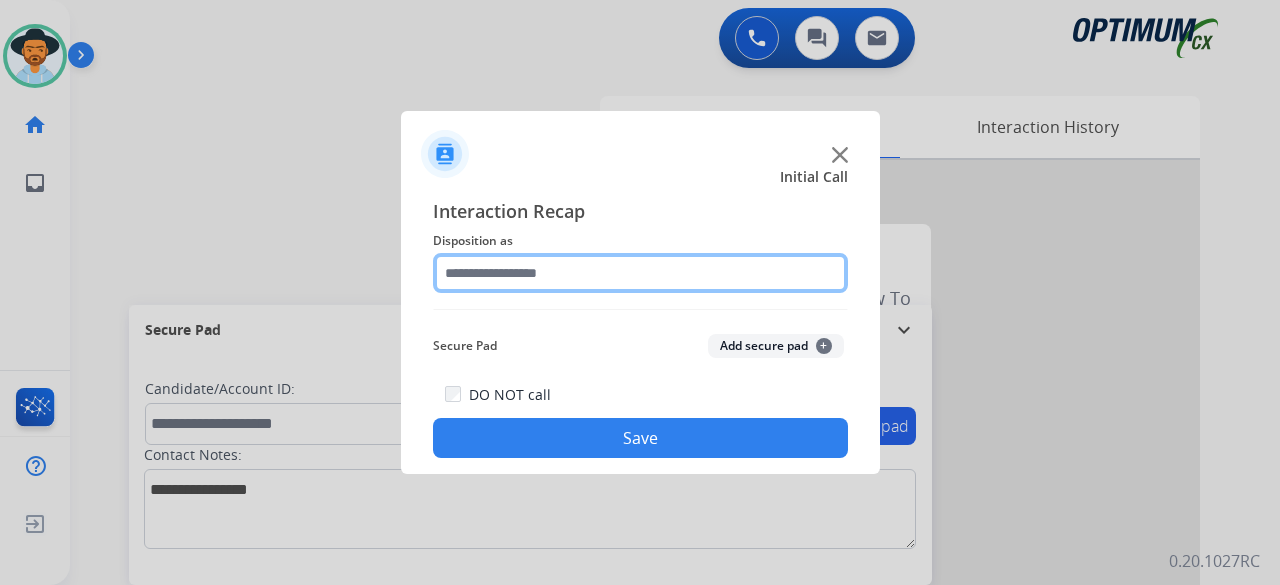 click 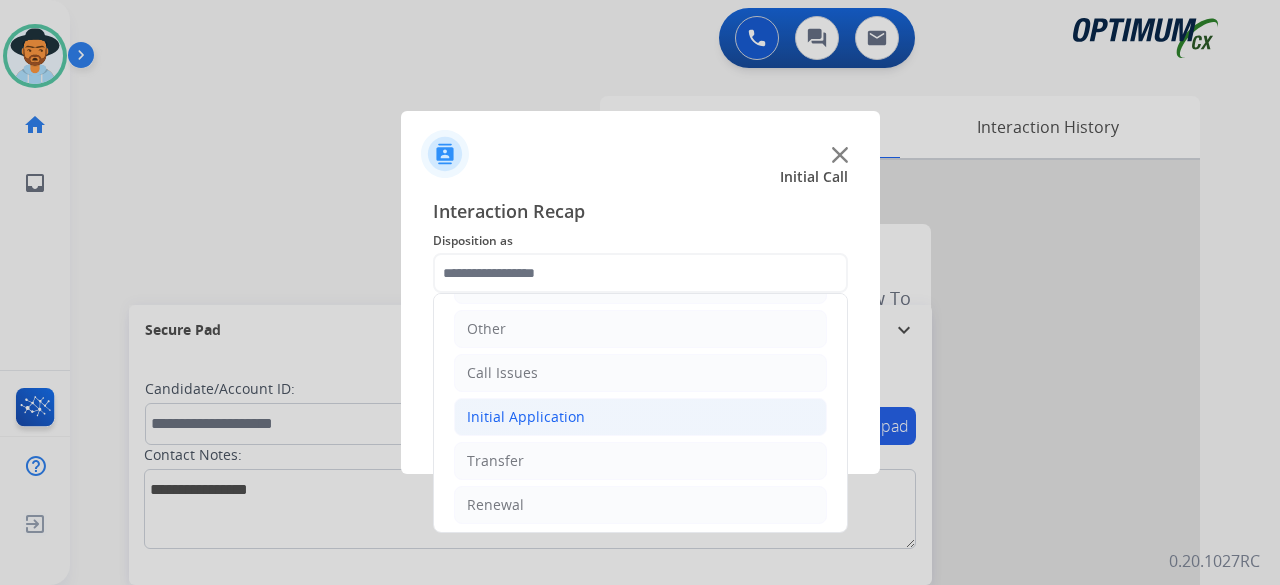 click on "Initial Application" 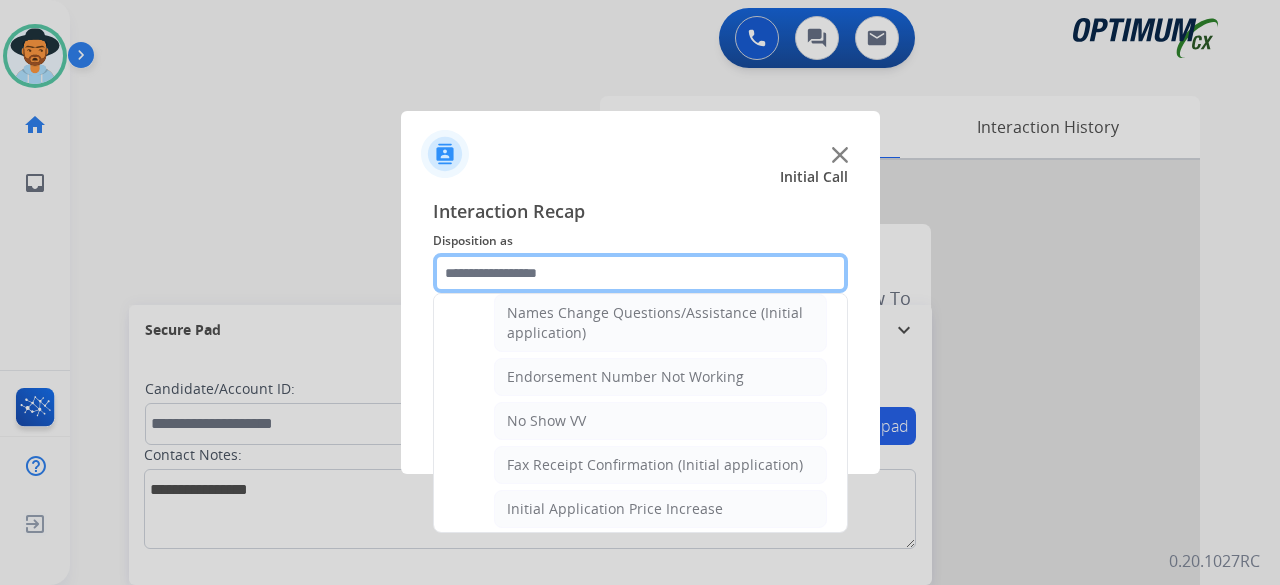 scroll, scrollTop: 510, scrollLeft: 0, axis: vertical 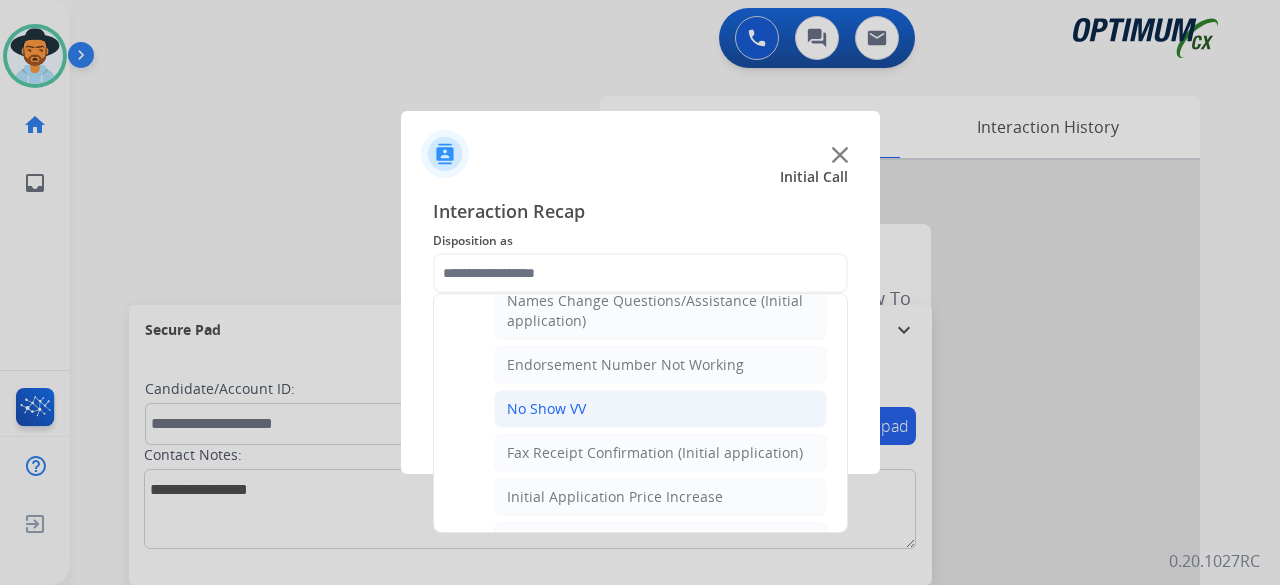 click on "No Show VV" 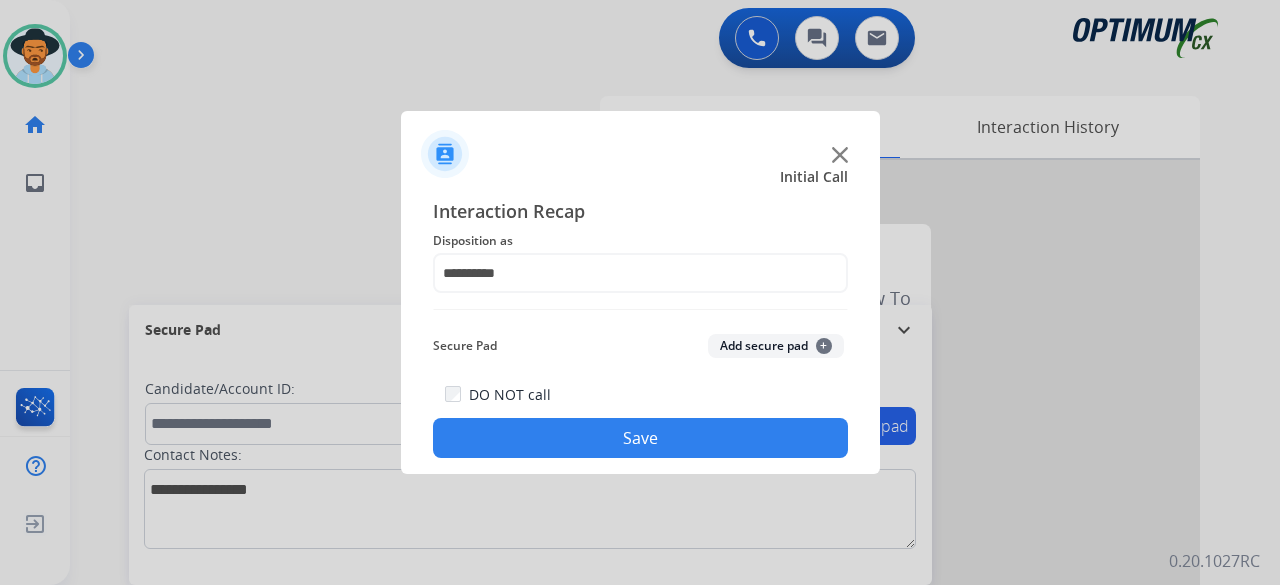 click on "Add secure pad  +" 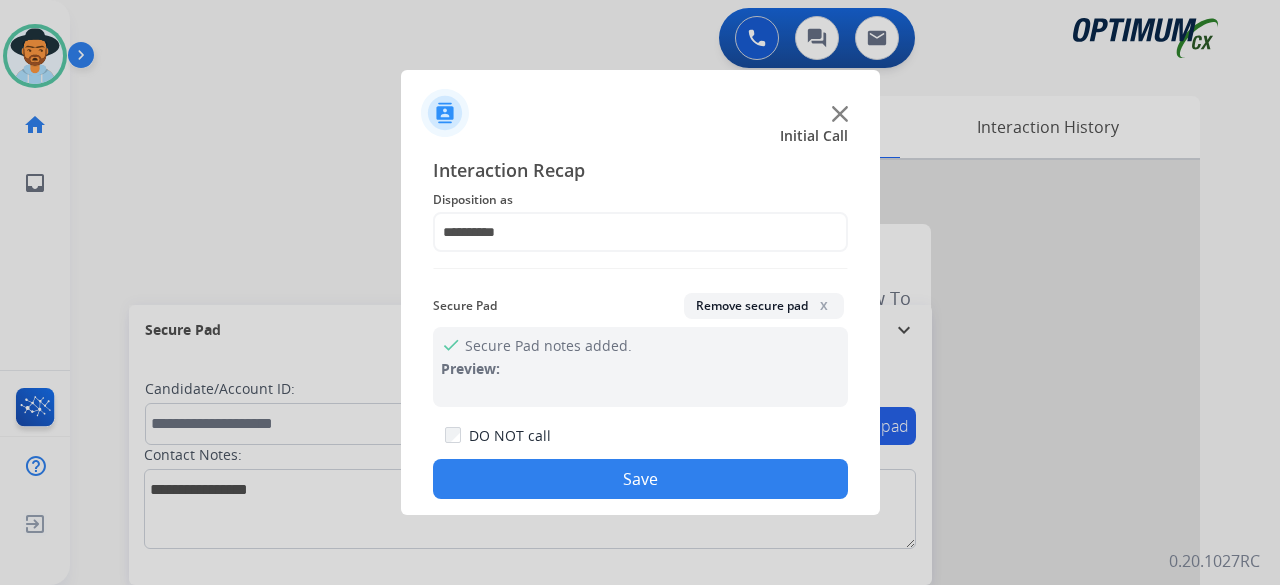 click on "Save" 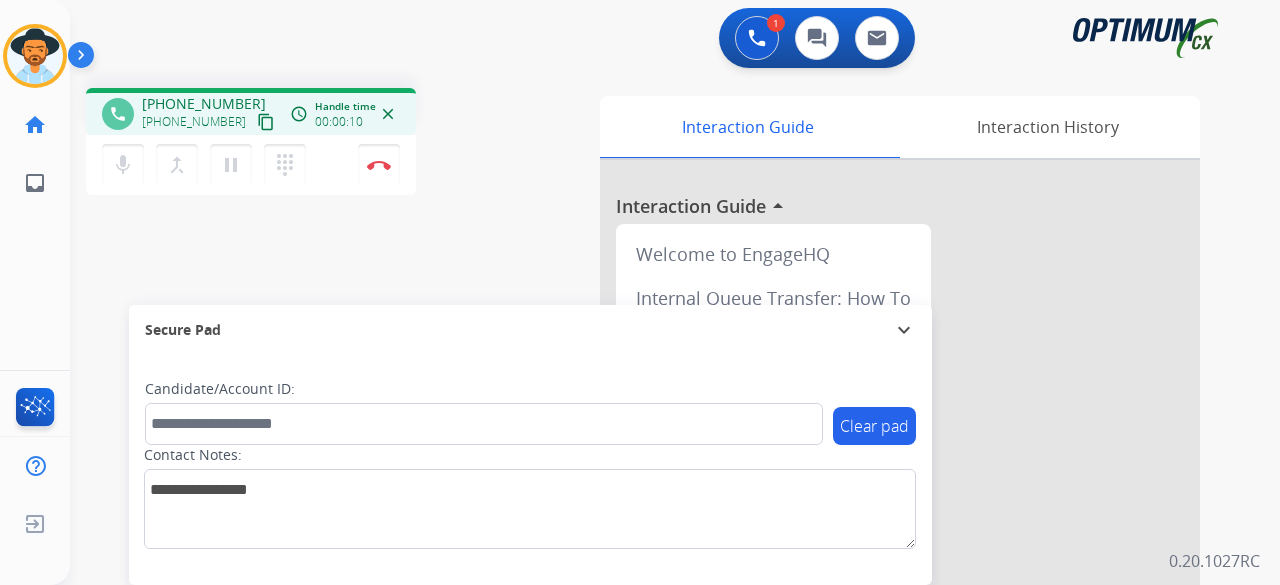 click on "content_copy" at bounding box center [266, 122] 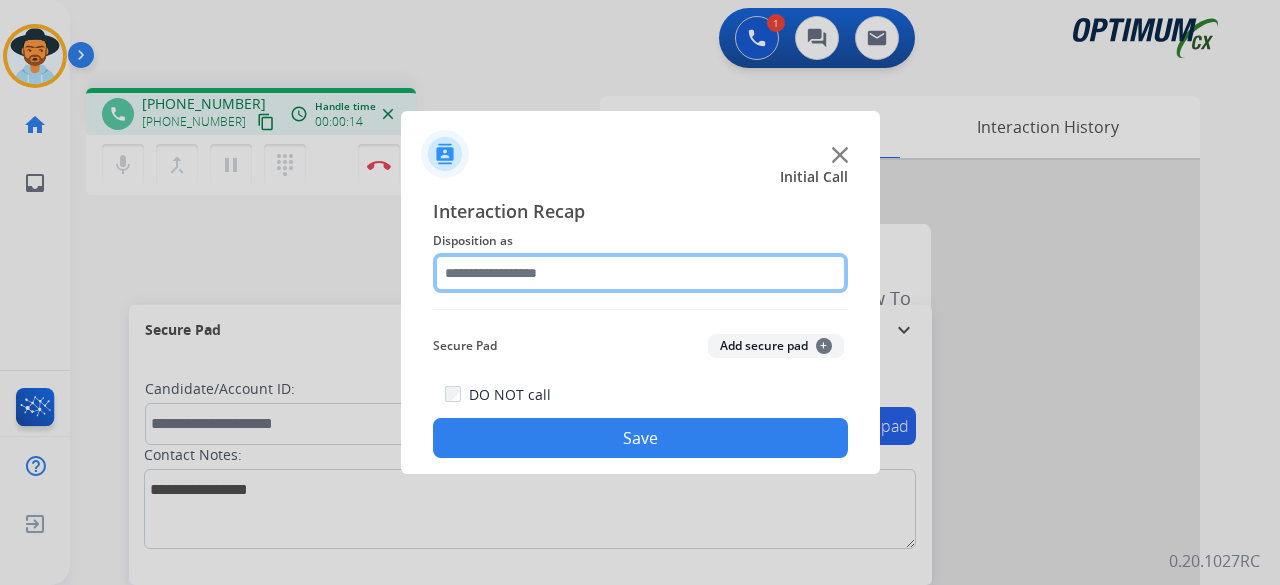 click 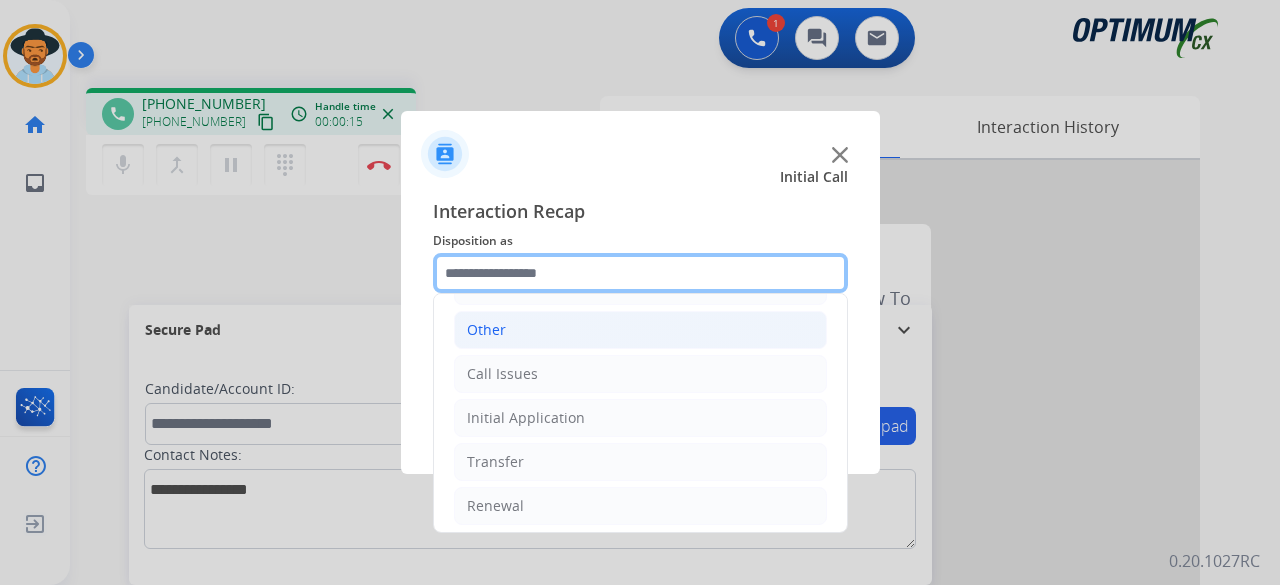 scroll, scrollTop: 130, scrollLeft: 0, axis: vertical 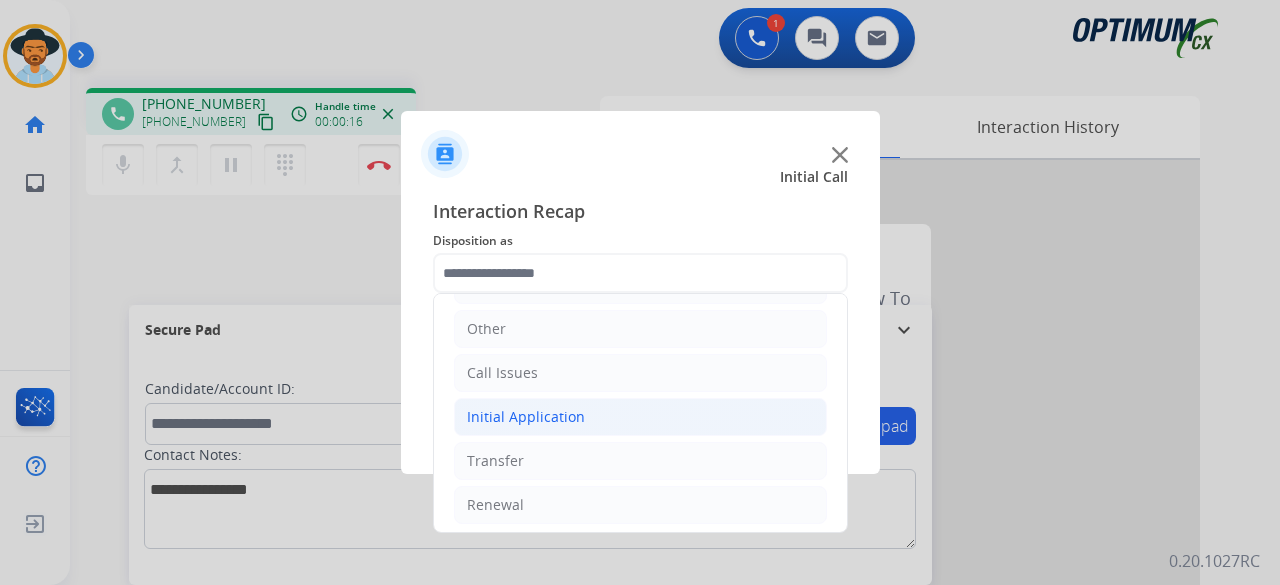 click on "Initial Application" 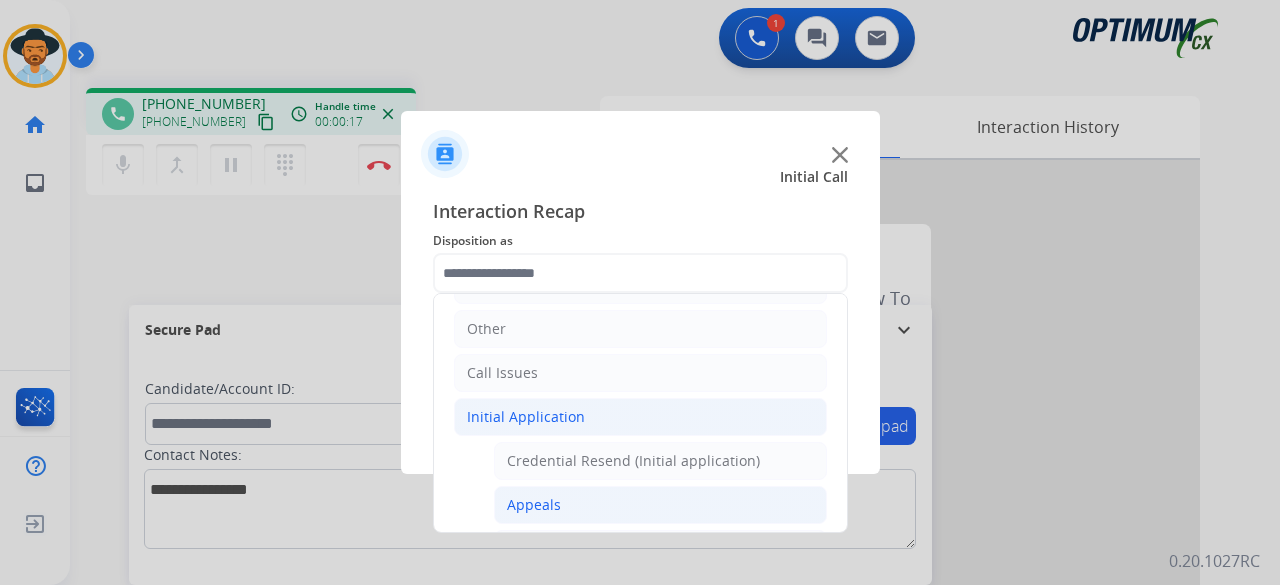 click on "Appeals" 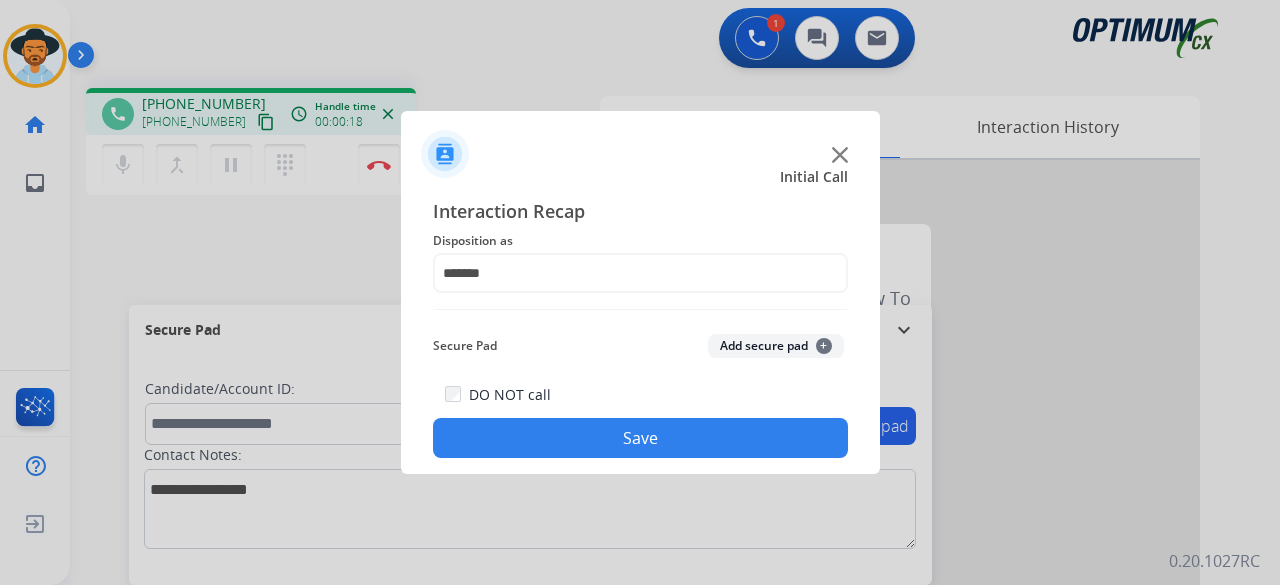 click on "Add secure pad  +" 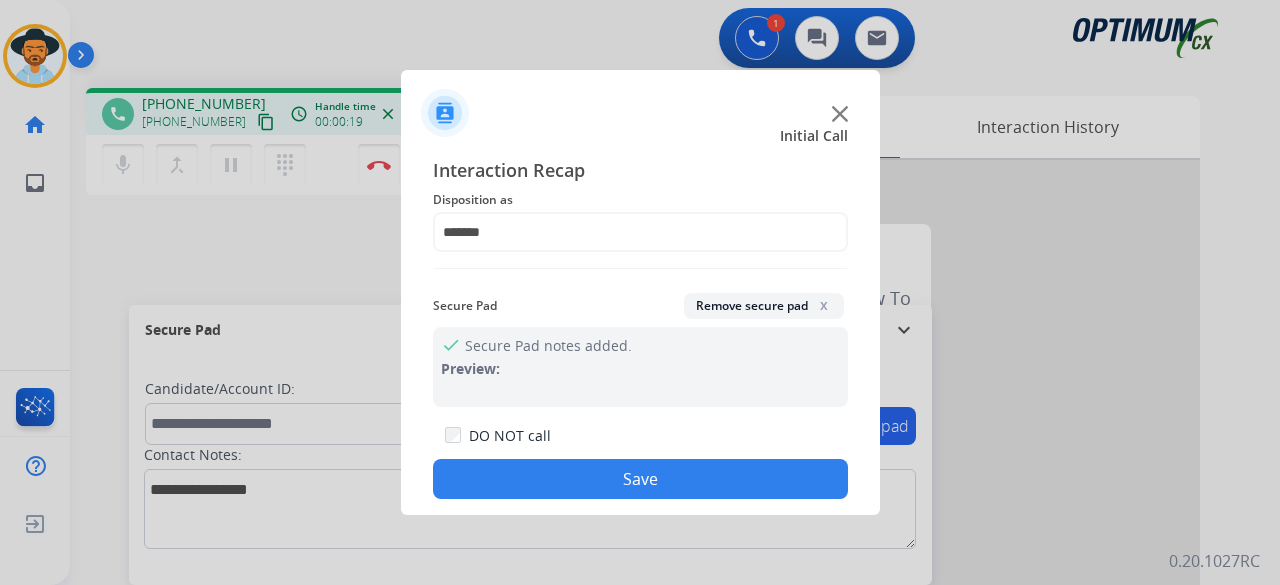 click on "Save" 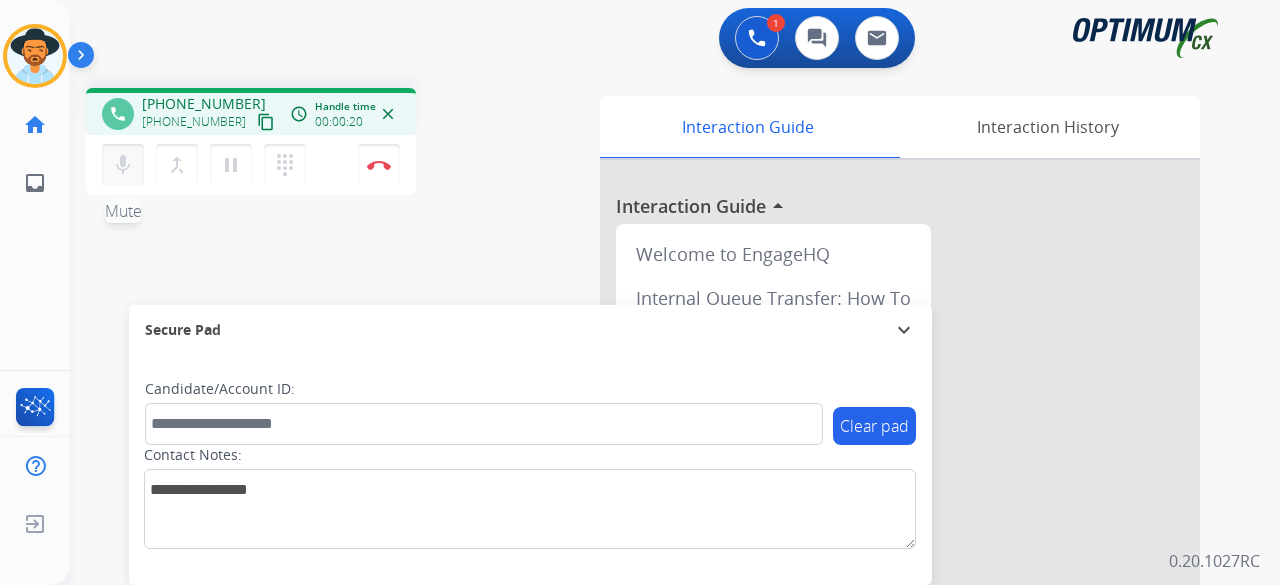click on "mic Mute" at bounding box center (123, 165) 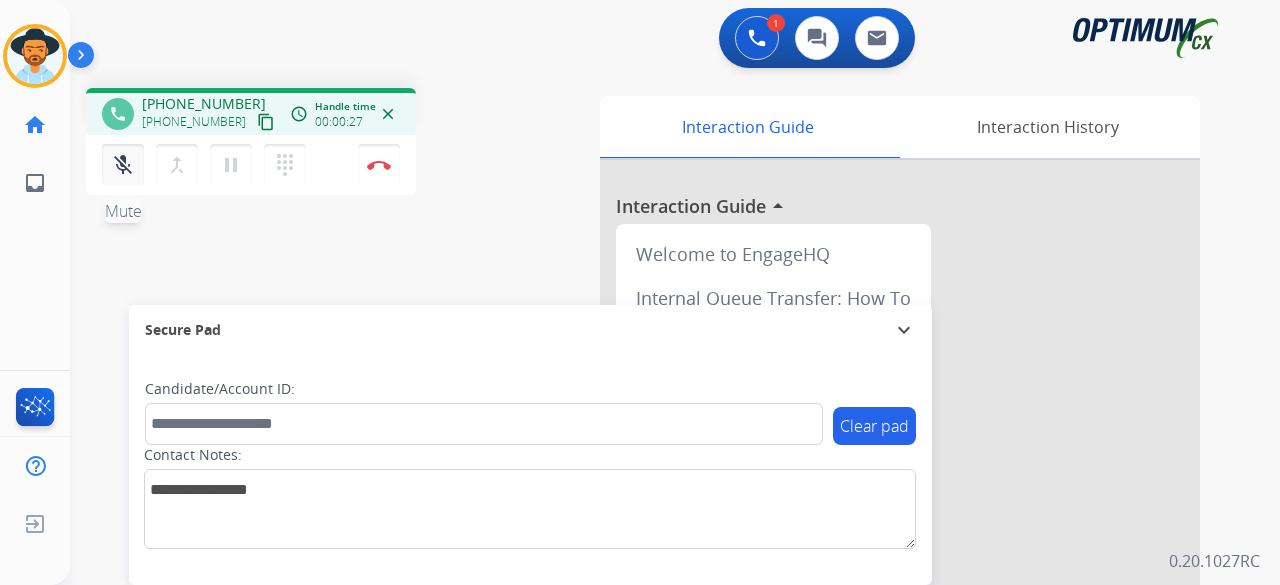 click on "mic_off Mute" at bounding box center (123, 165) 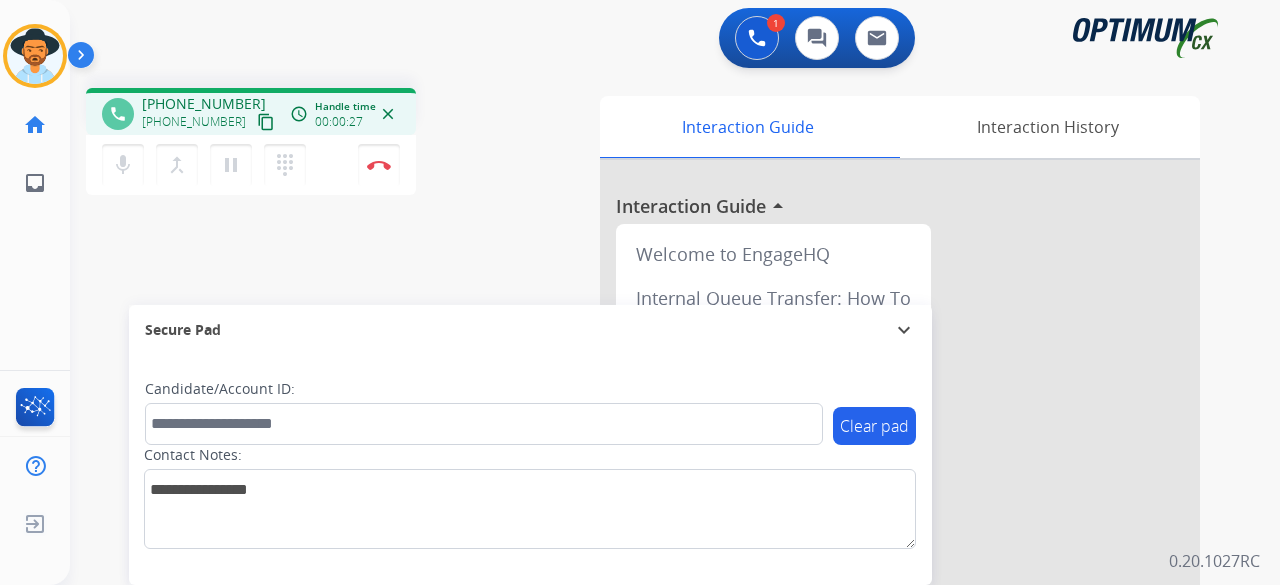 click on "content_copy" at bounding box center [266, 122] 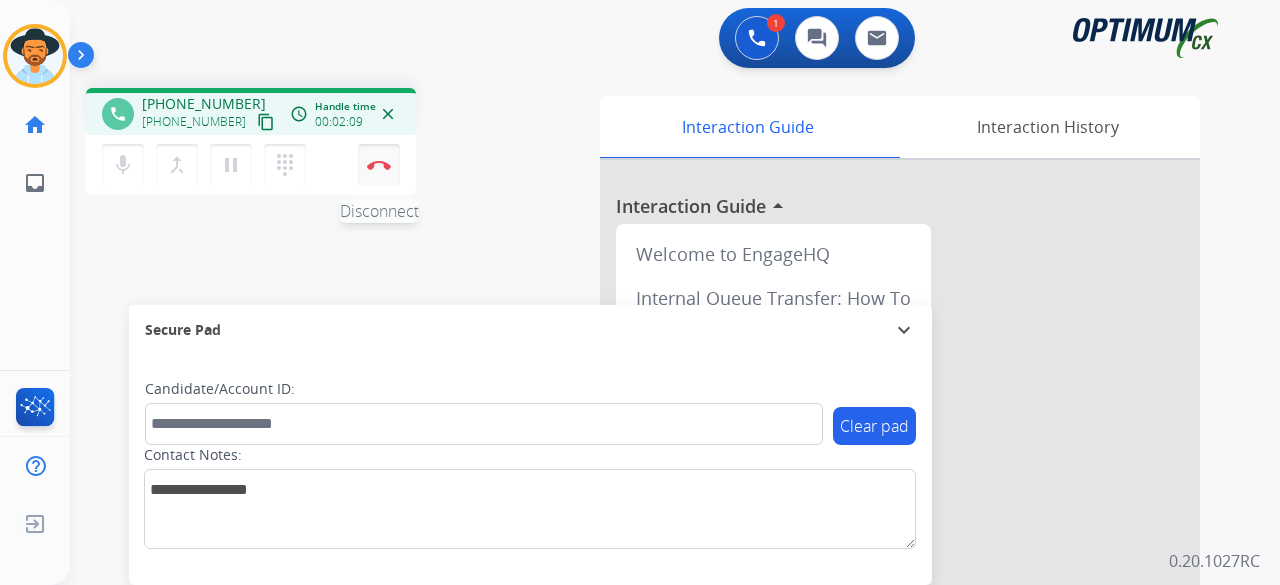 click on "Disconnect" at bounding box center [379, 165] 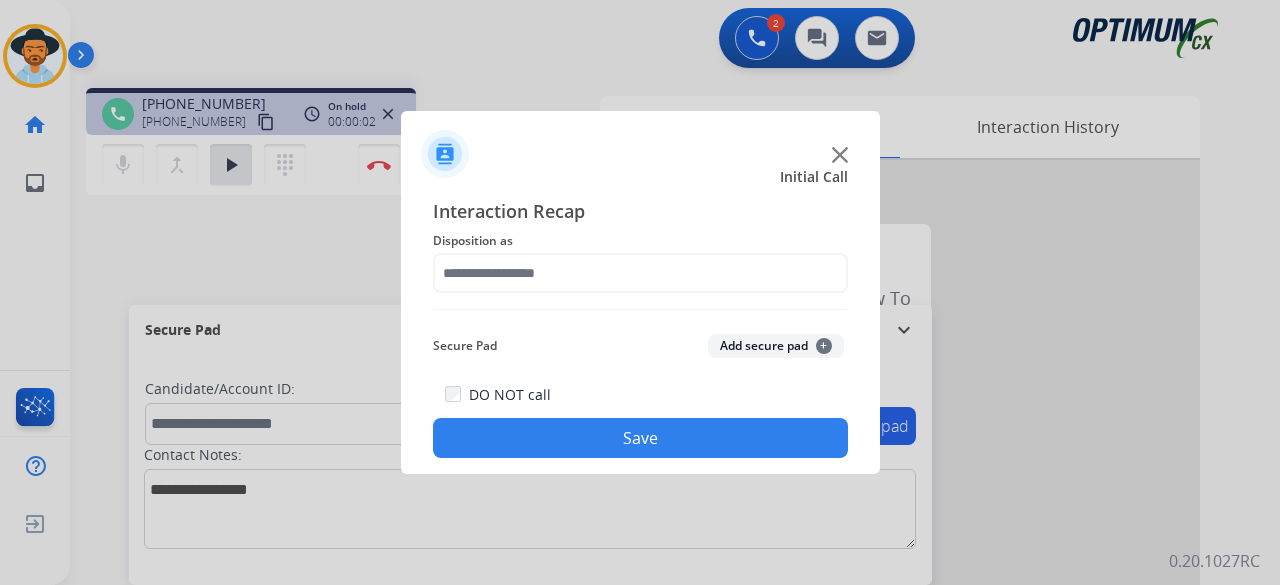 click at bounding box center [640, 292] 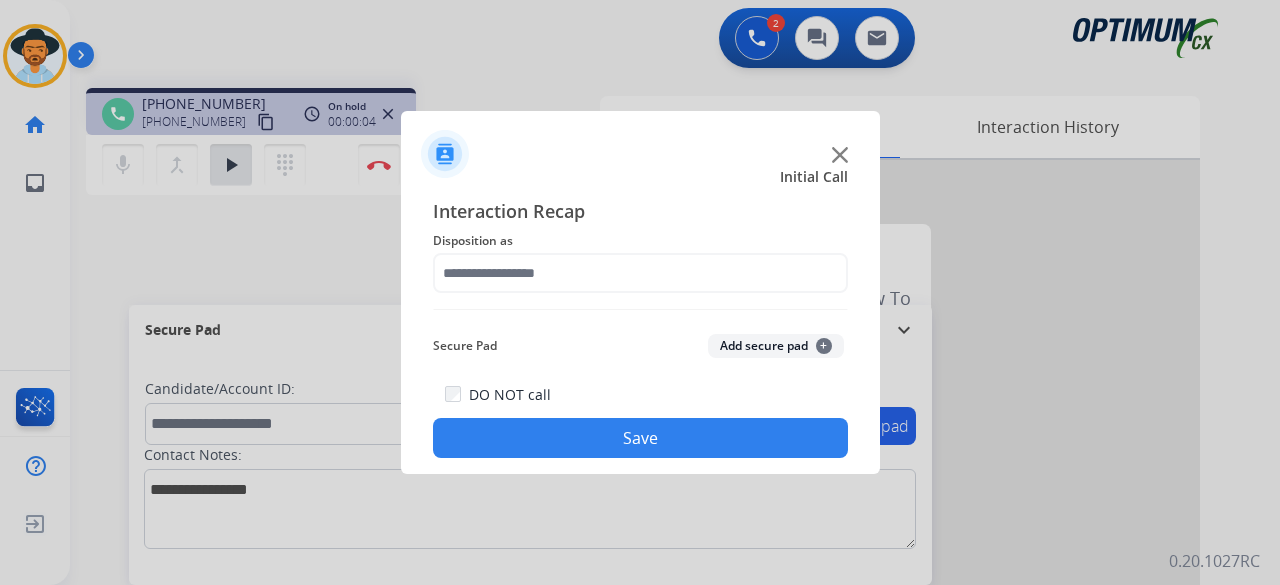 click 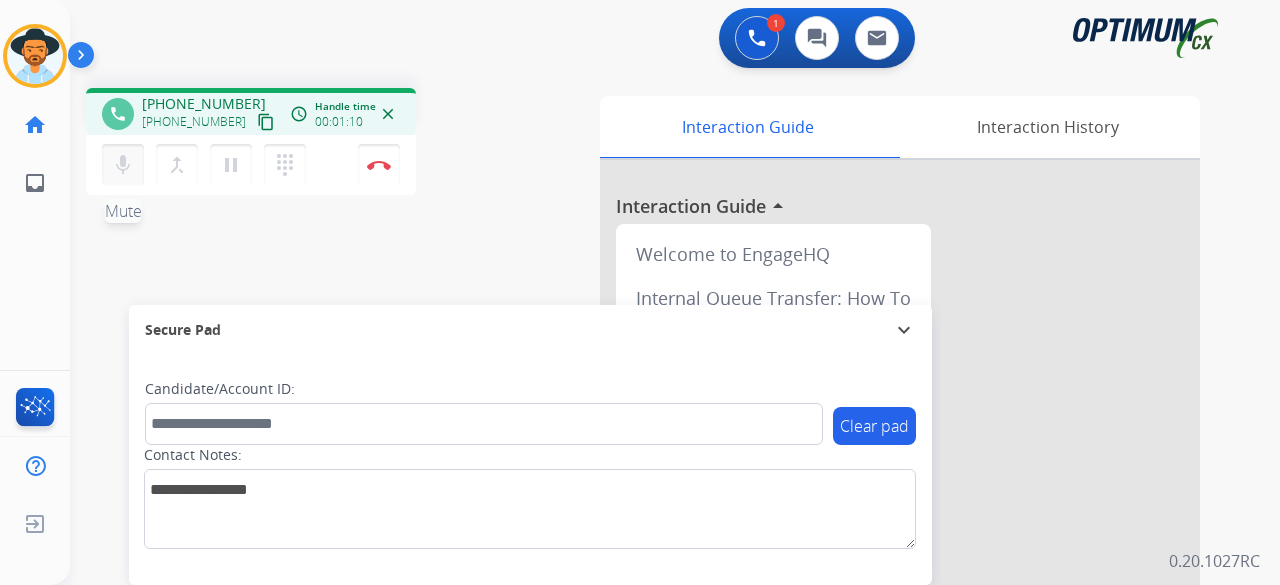 click on "mic" at bounding box center (123, 165) 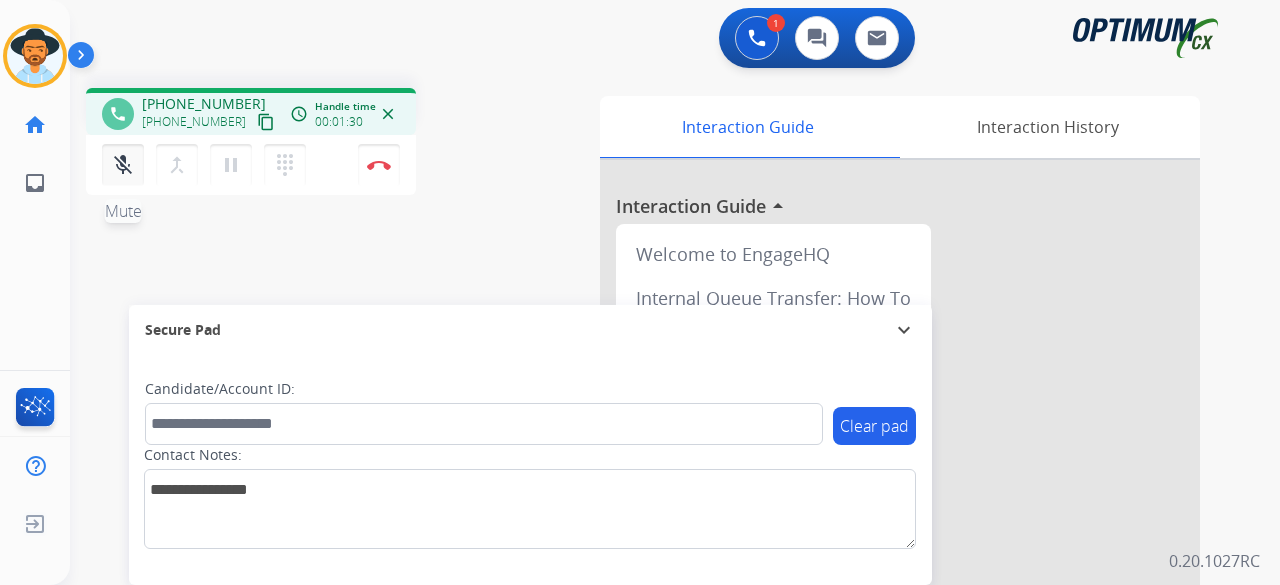 click on "mic_off" at bounding box center [123, 165] 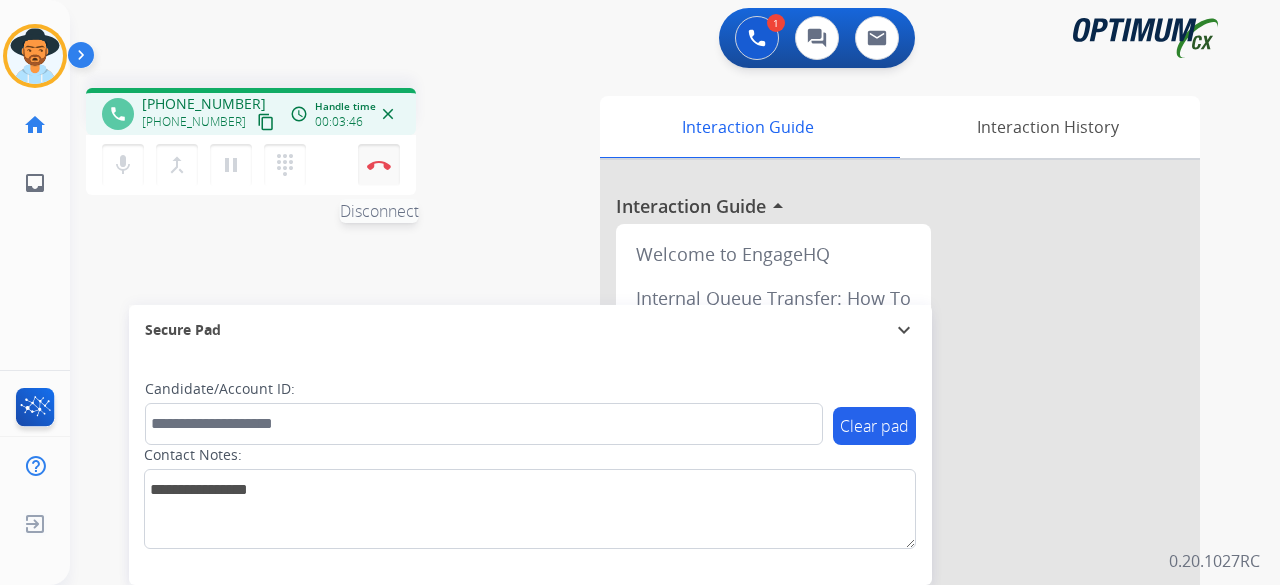 click on "Disconnect" at bounding box center [379, 165] 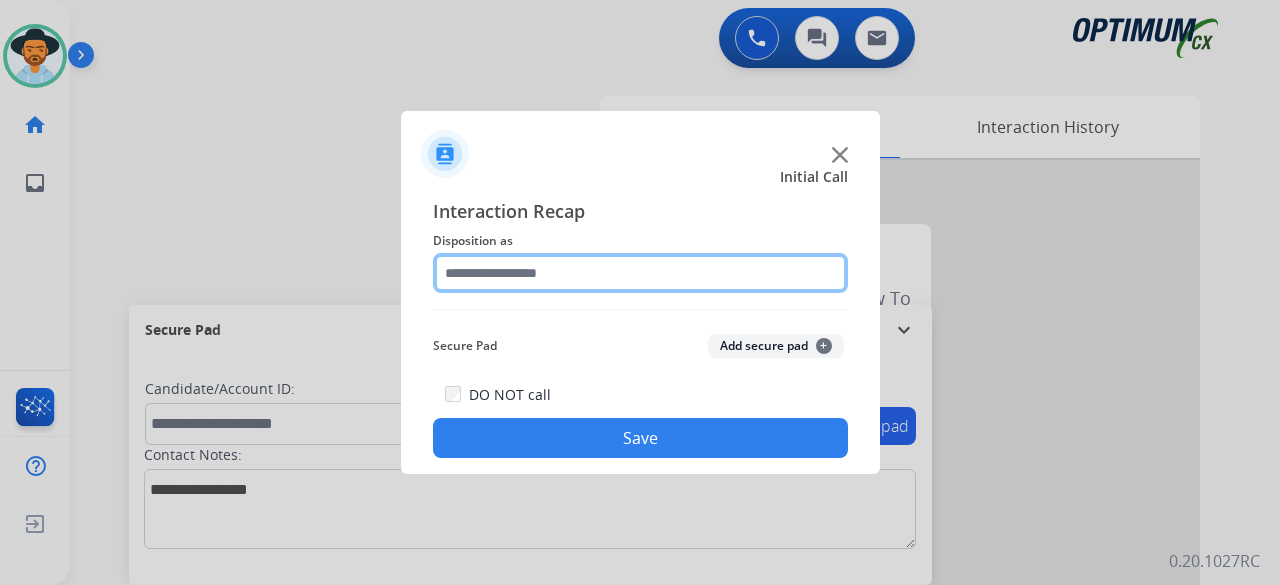click 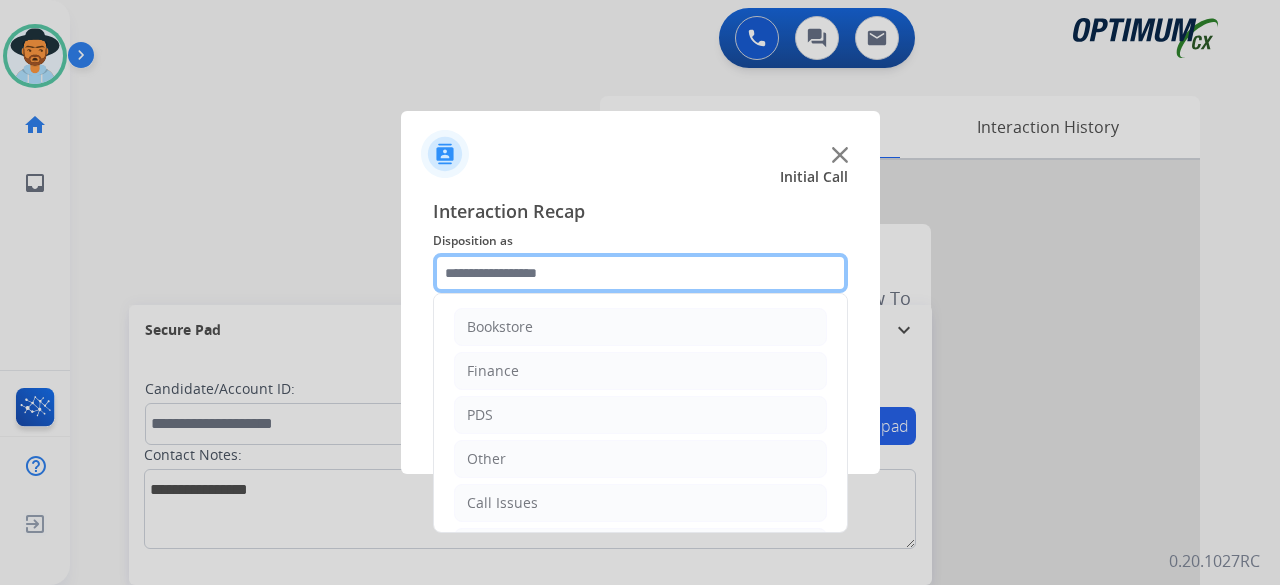scroll, scrollTop: 130, scrollLeft: 0, axis: vertical 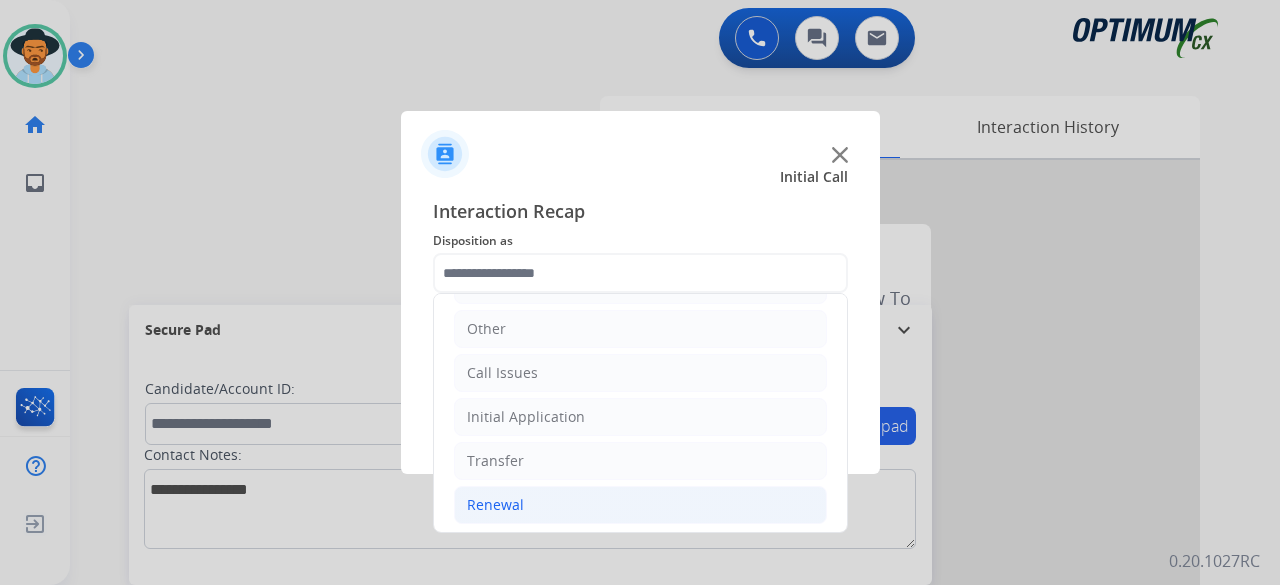 click on "Renewal" 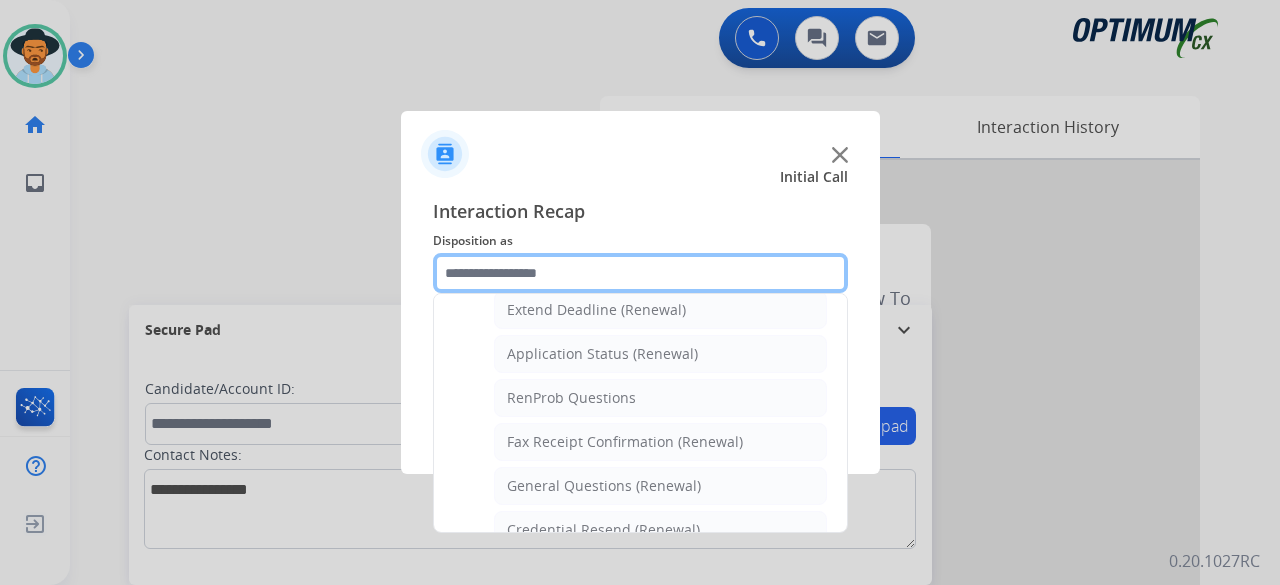 scroll, scrollTop: 437, scrollLeft: 0, axis: vertical 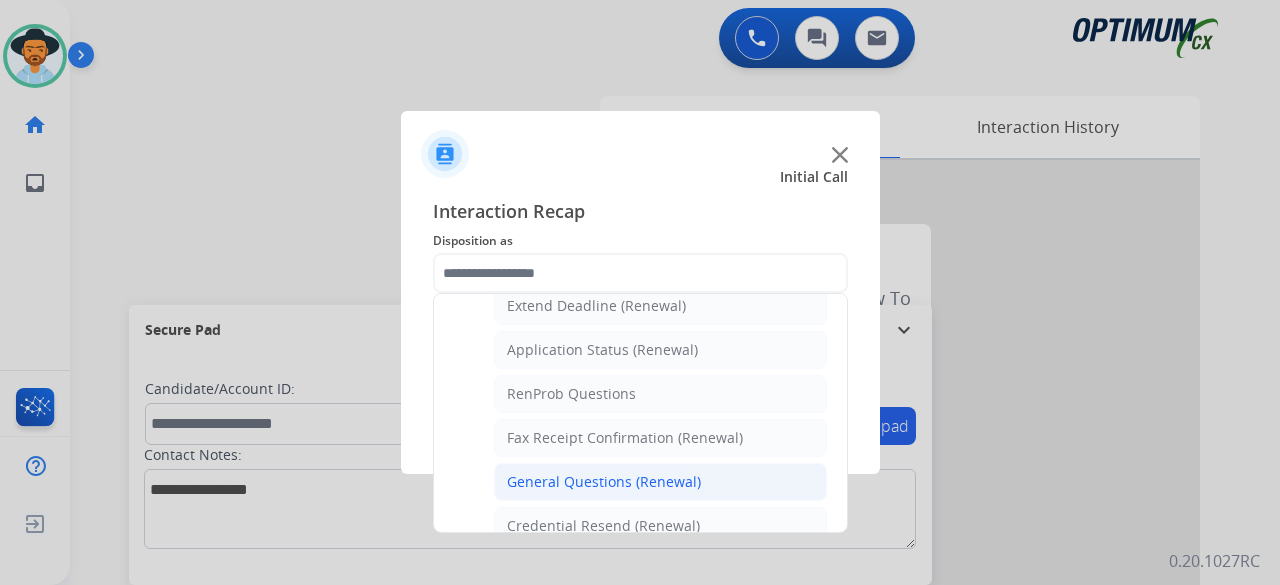 click on "General Questions (Renewal)" 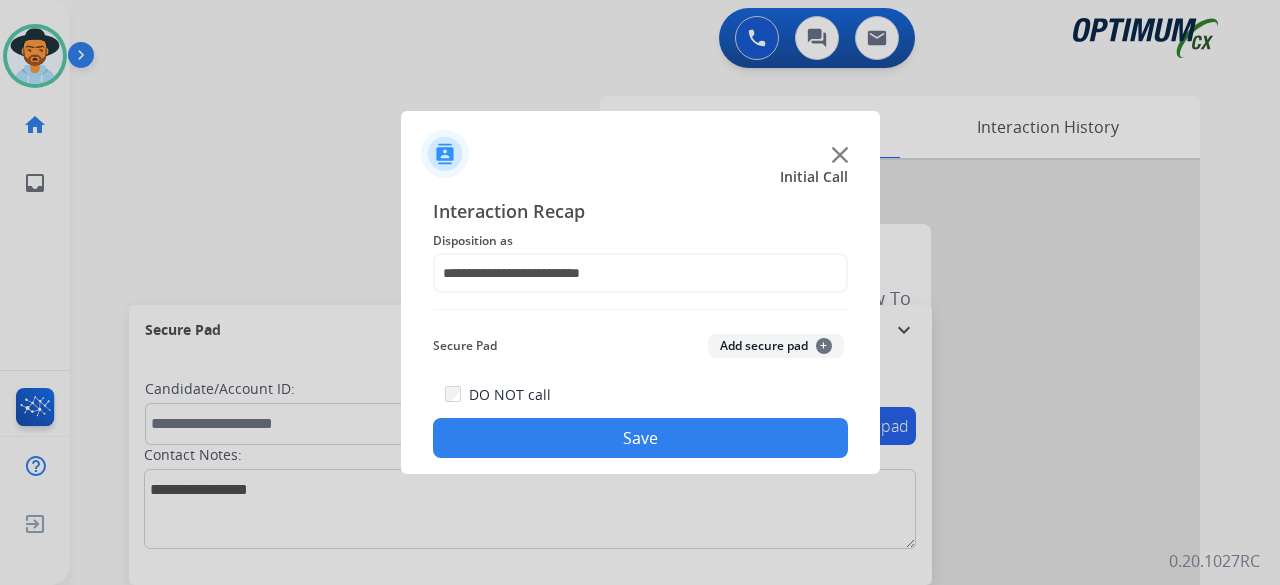 click on "Add secure pad  +" 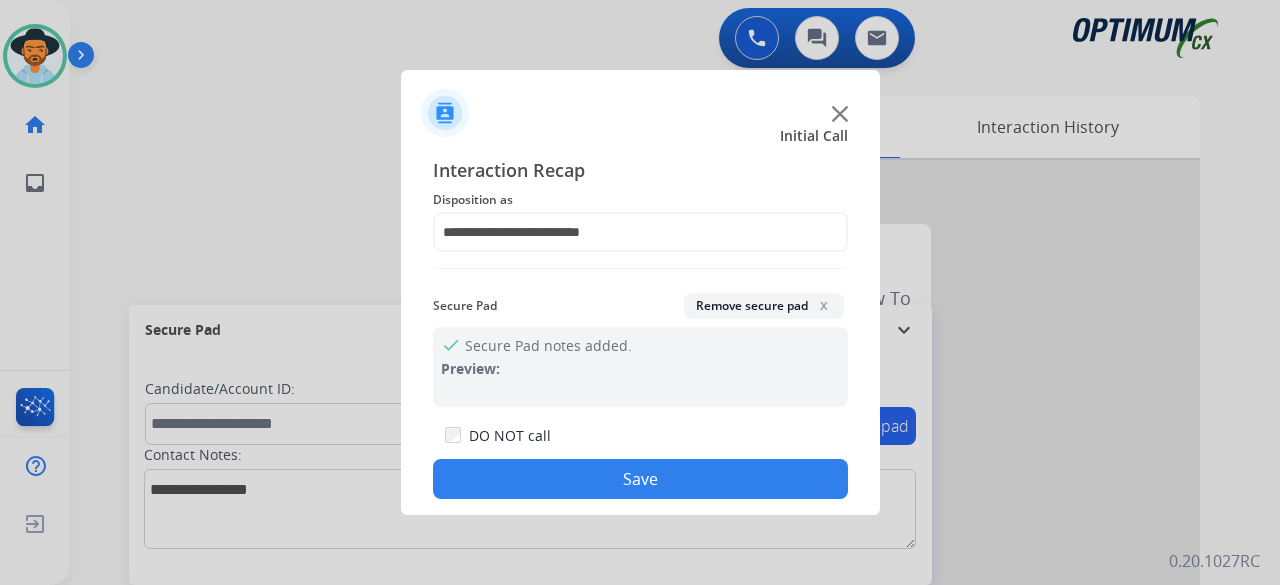 click on "Save" 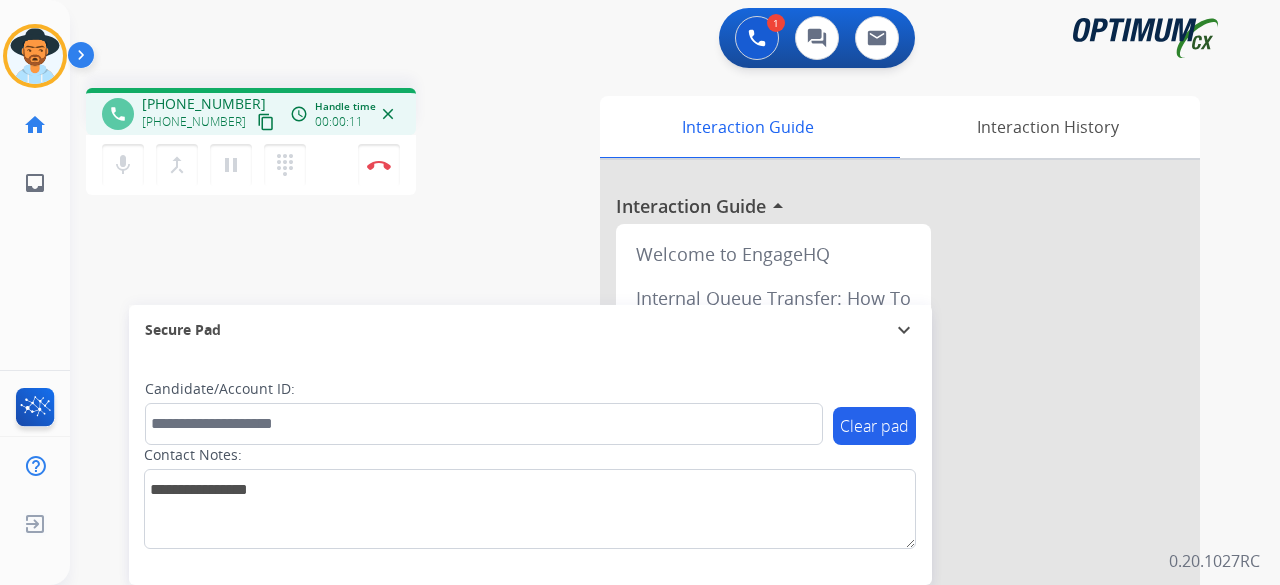 click on "content_copy" at bounding box center [266, 122] 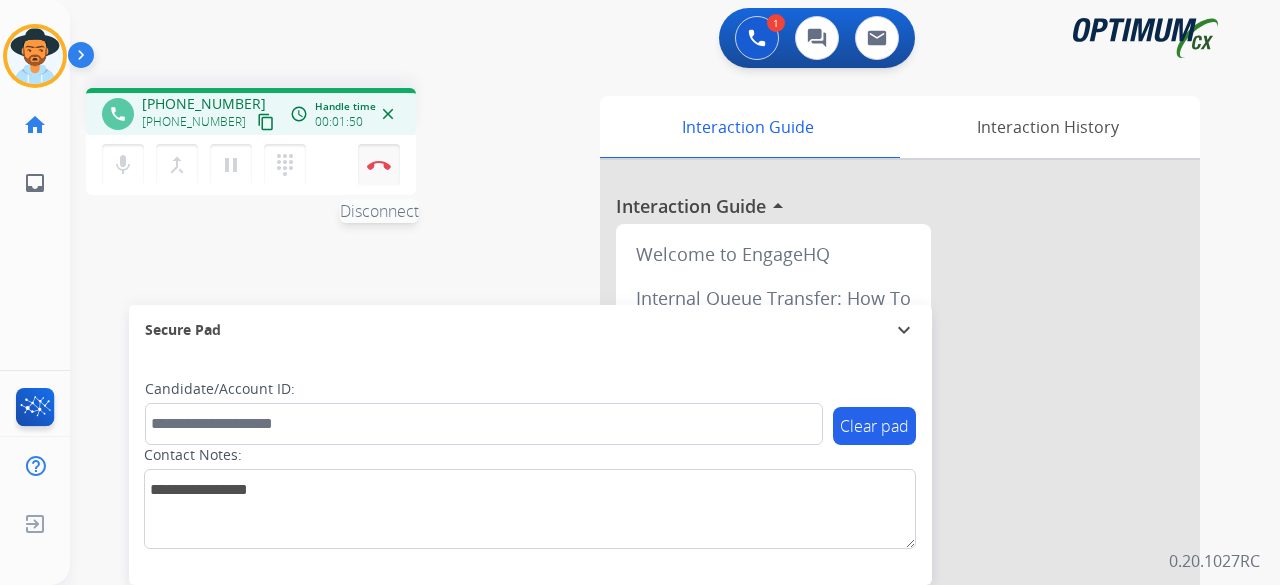 click on "Disconnect" at bounding box center (379, 165) 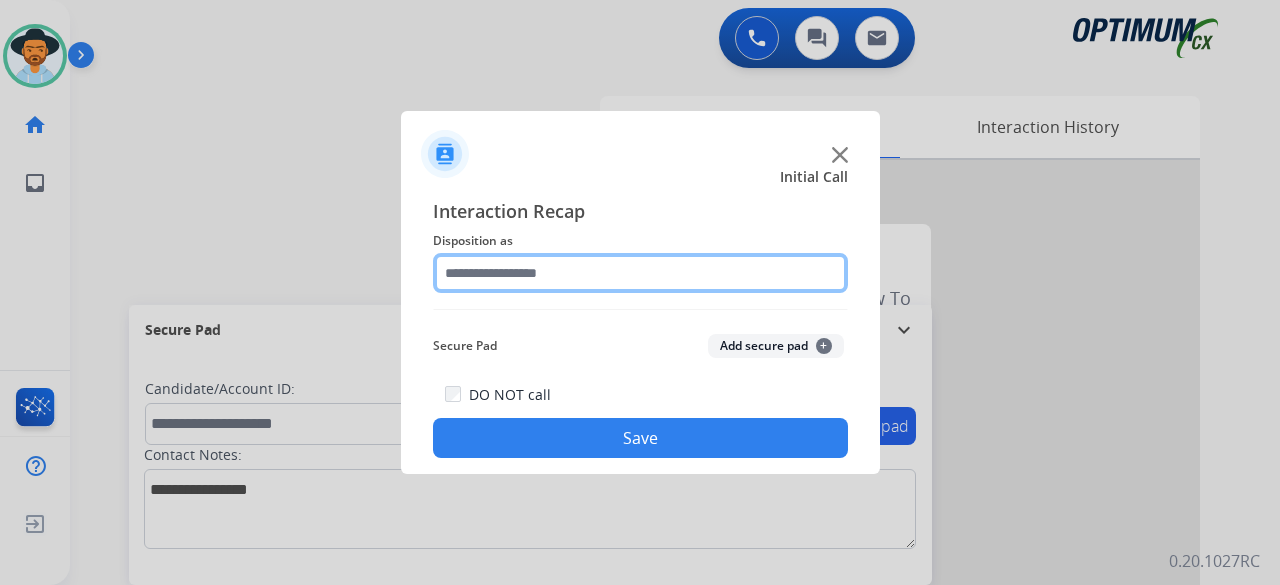 click 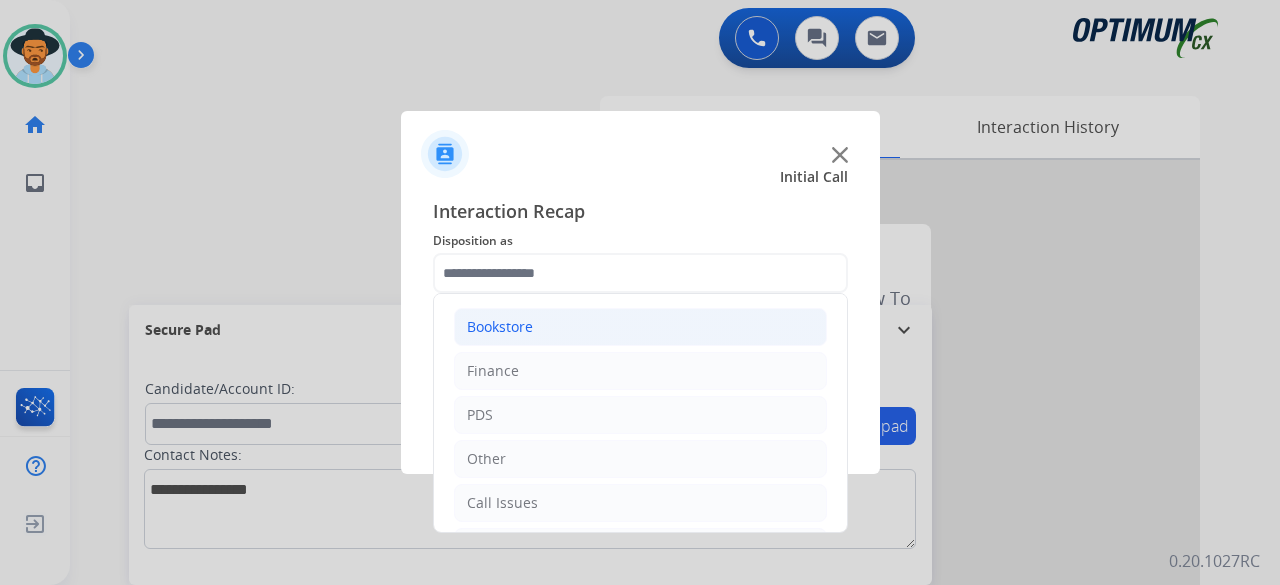 click on "Bookstore" 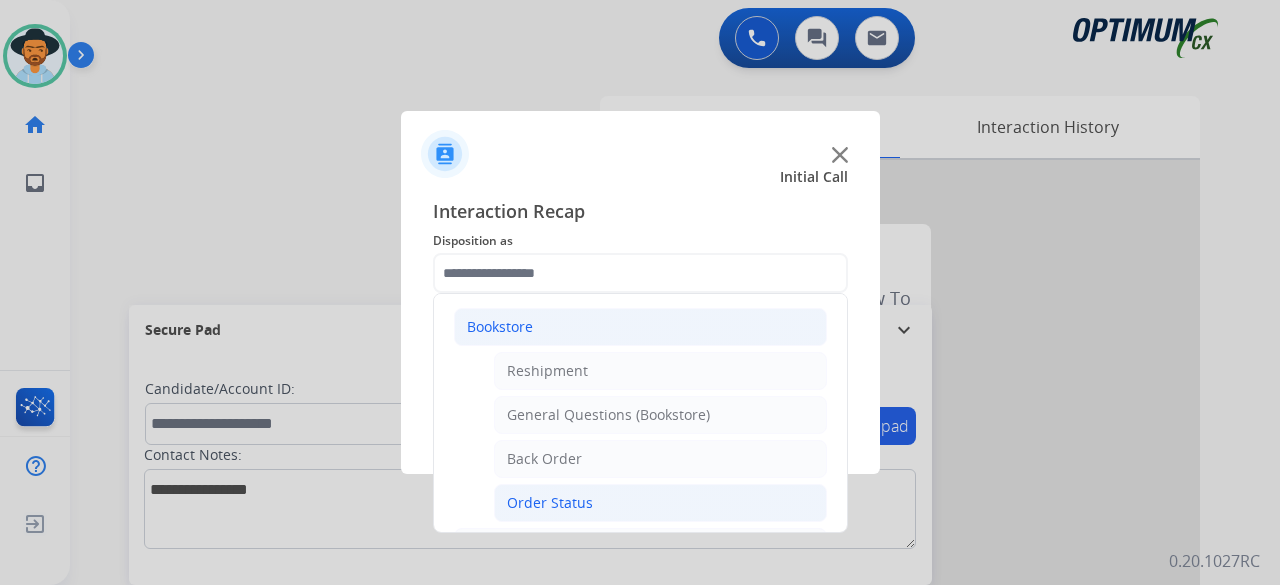 click on "Order Status" 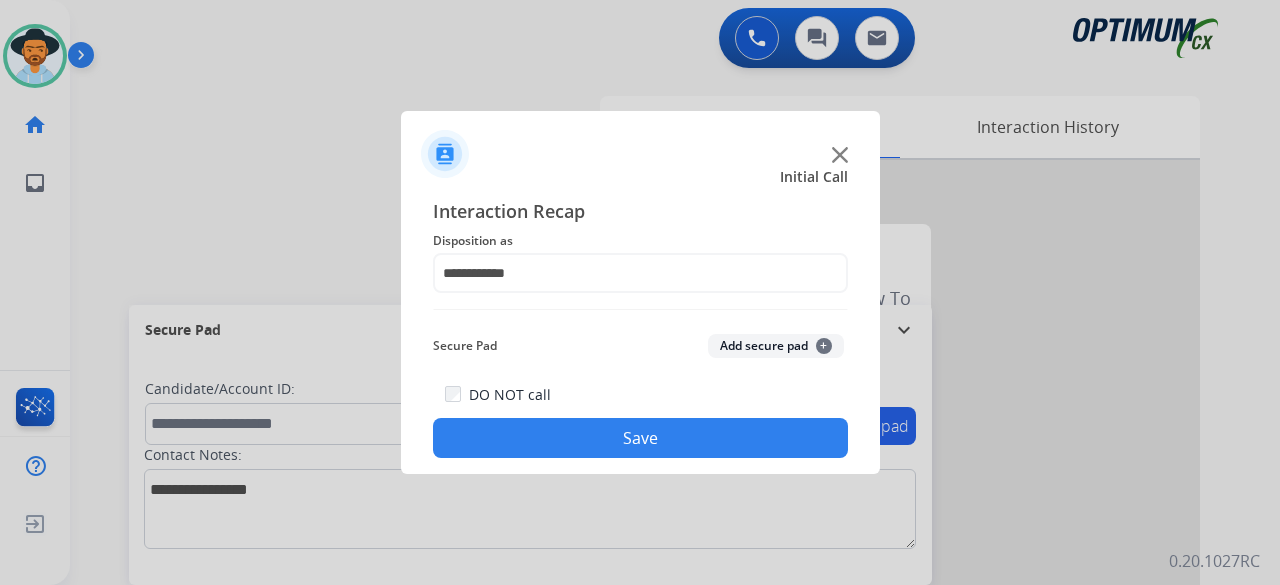 click on "Add secure pad  +" 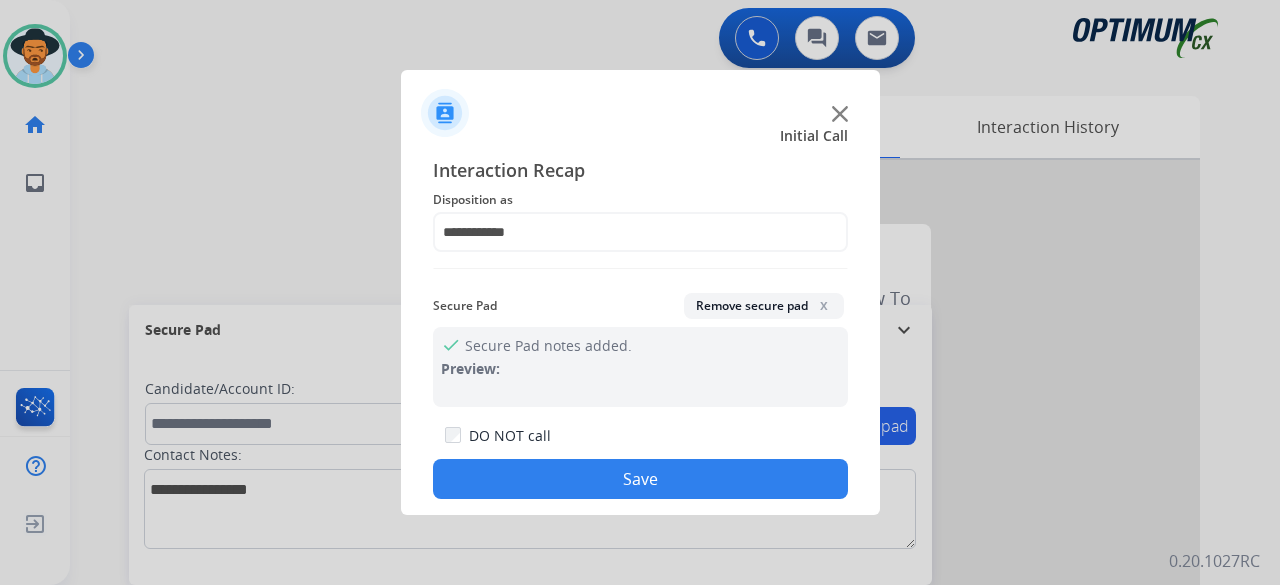 click on "Save" 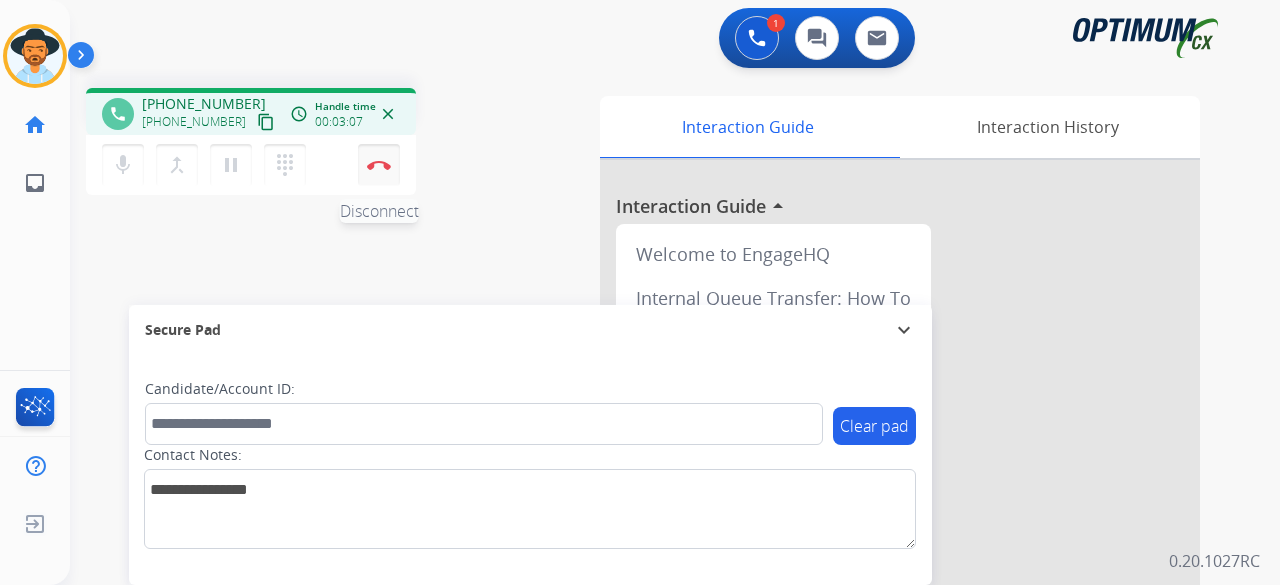 click at bounding box center [379, 165] 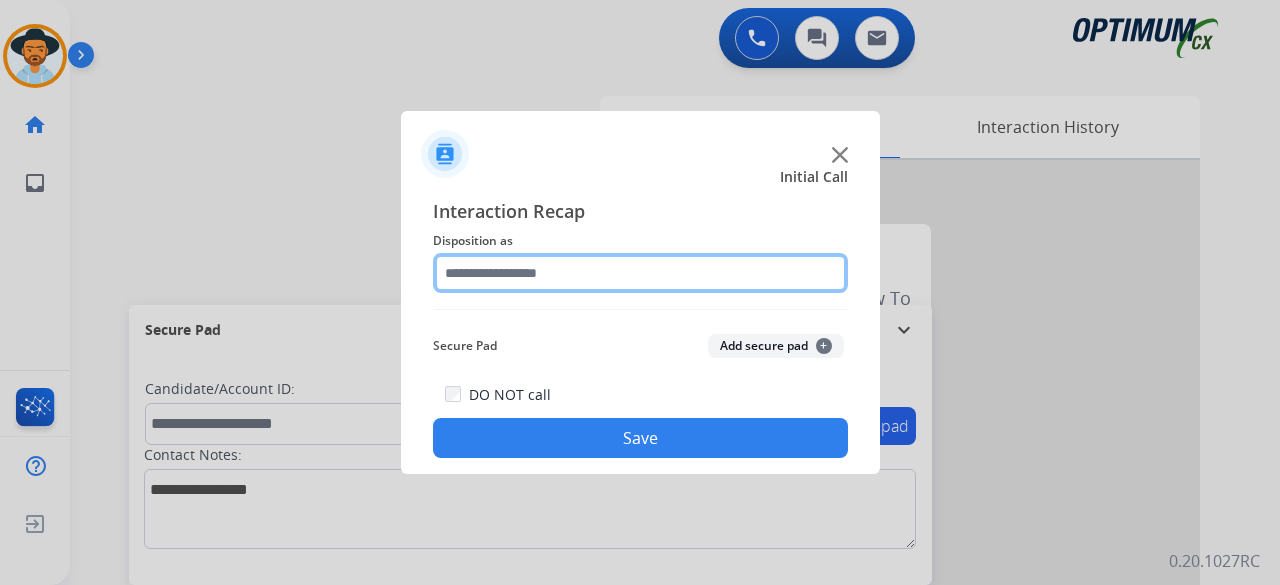click 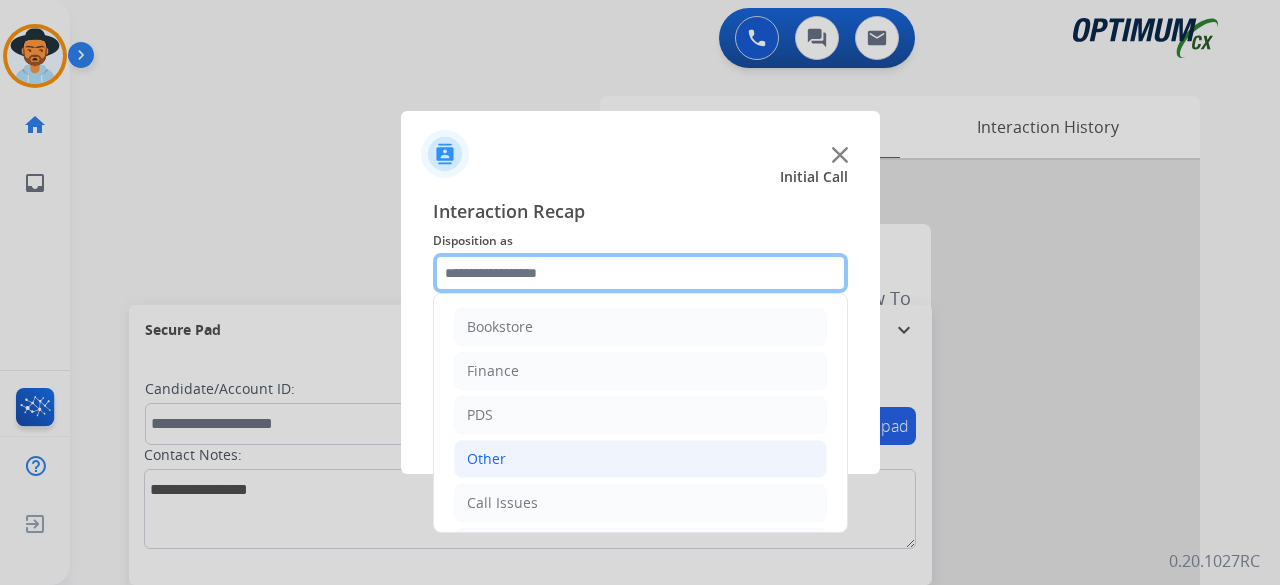 scroll, scrollTop: 130, scrollLeft: 0, axis: vertical 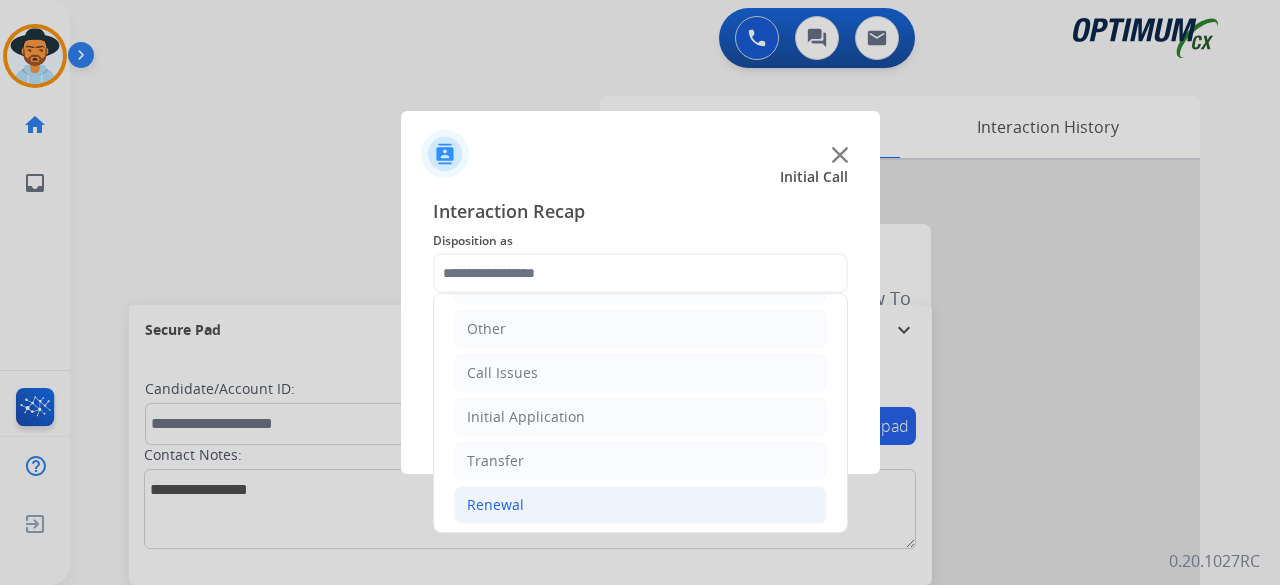click on "Renewal" 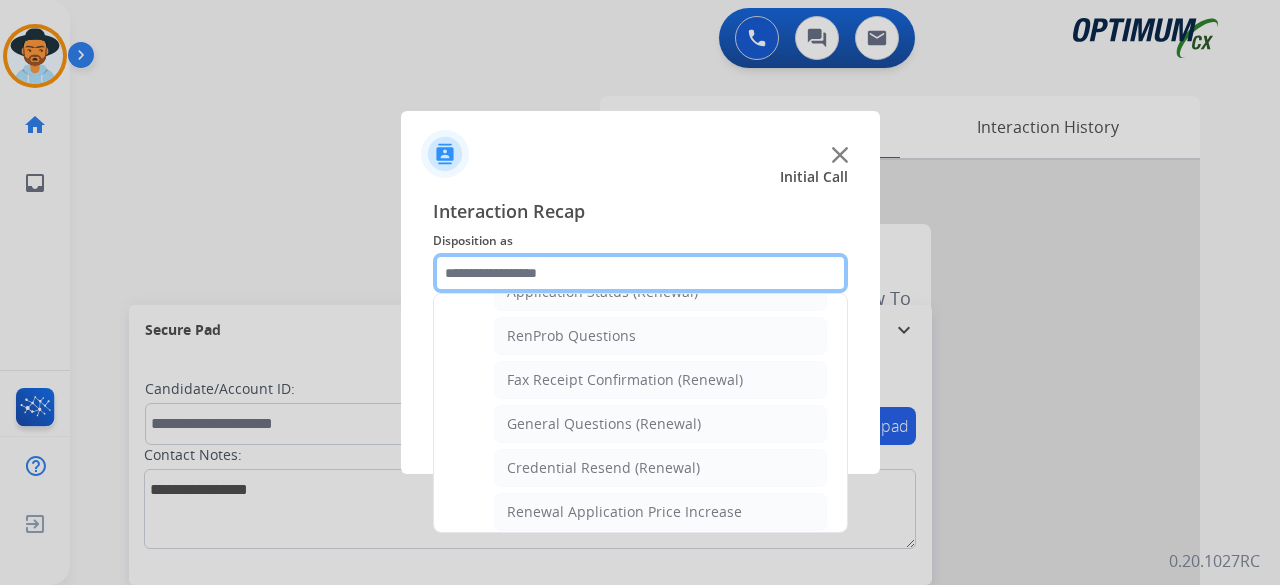 scroll, scrollTop: 498, scrollLeft: 0, axis: vertical 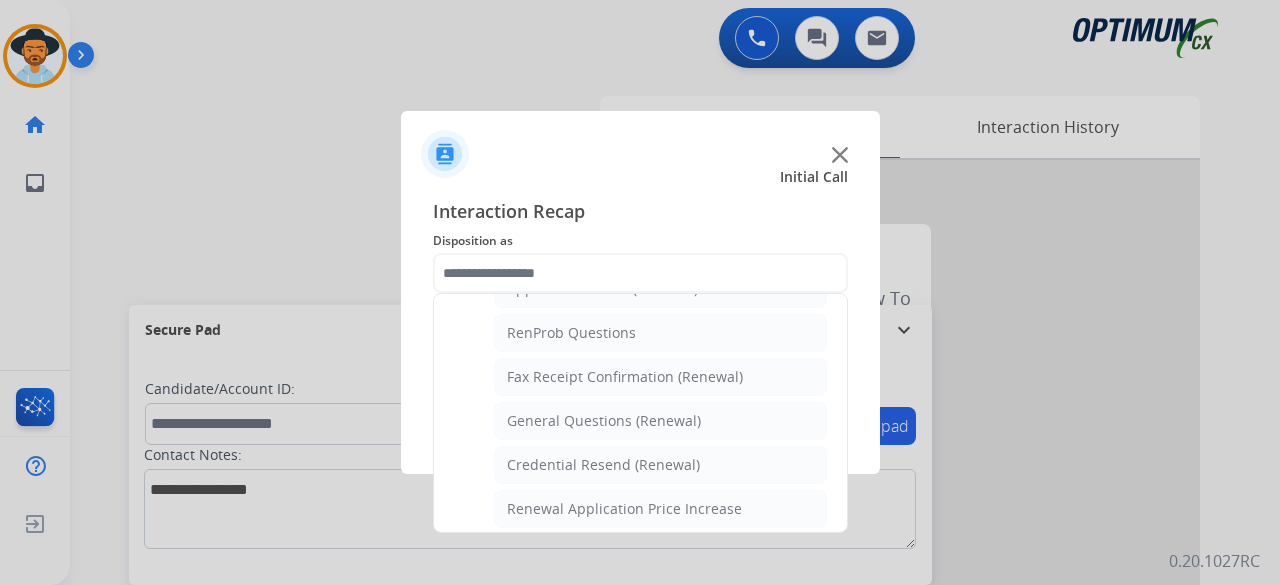 click on "Renewal Application Price Increase" 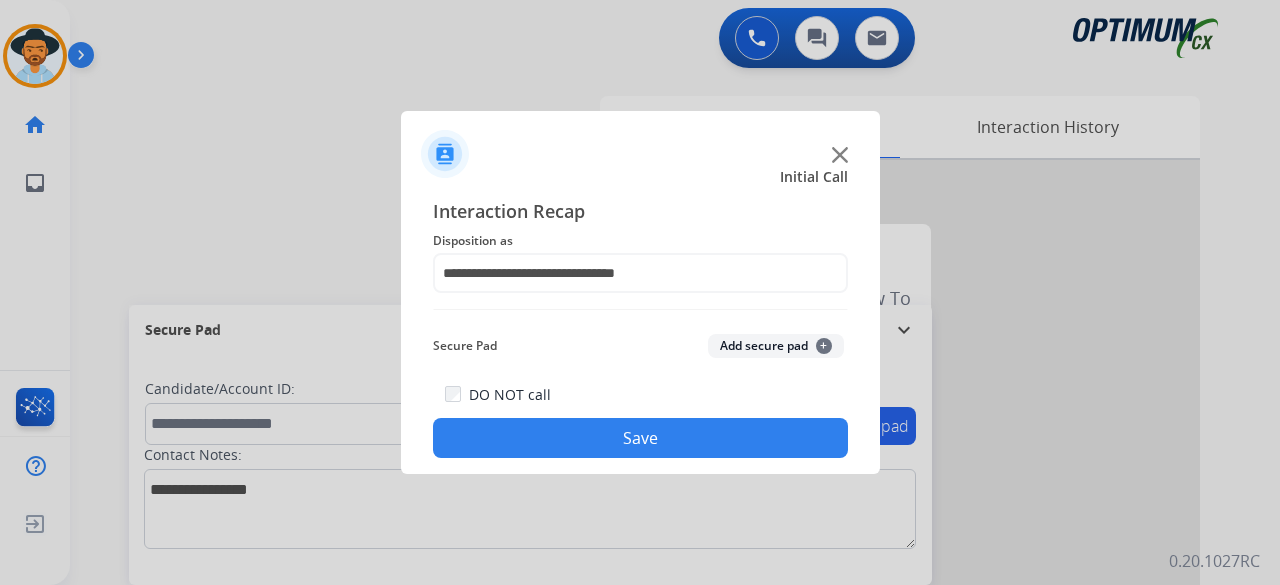 click on "Secure Pad  Add secure pad  +" 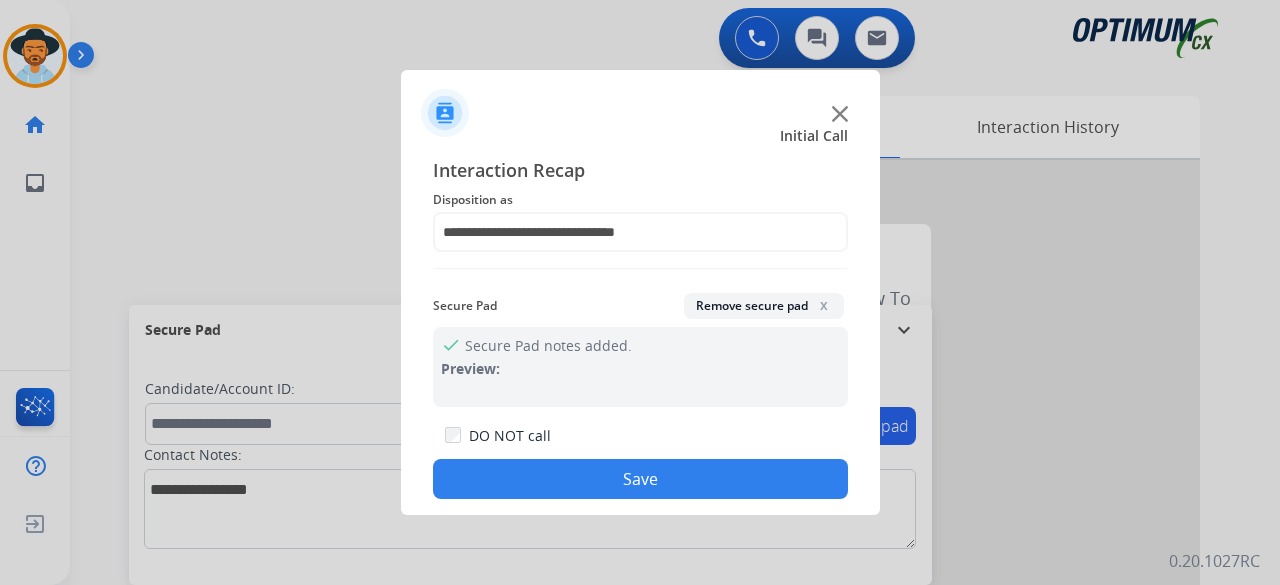 click on "Save" 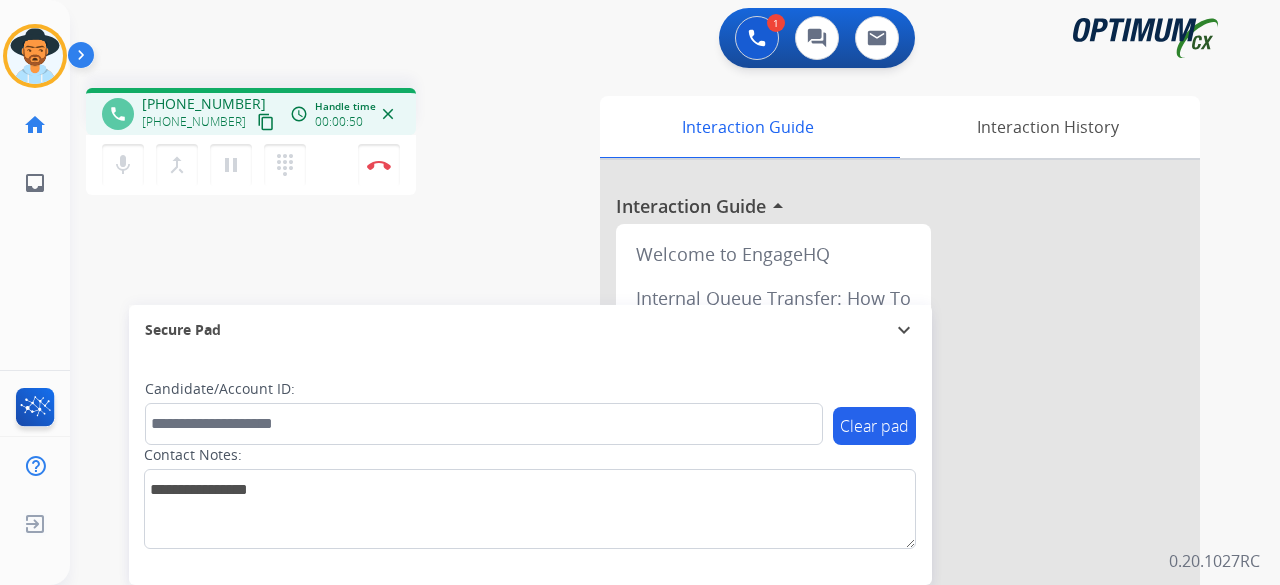 click on "content_copy" at bounding box center (266, 122) 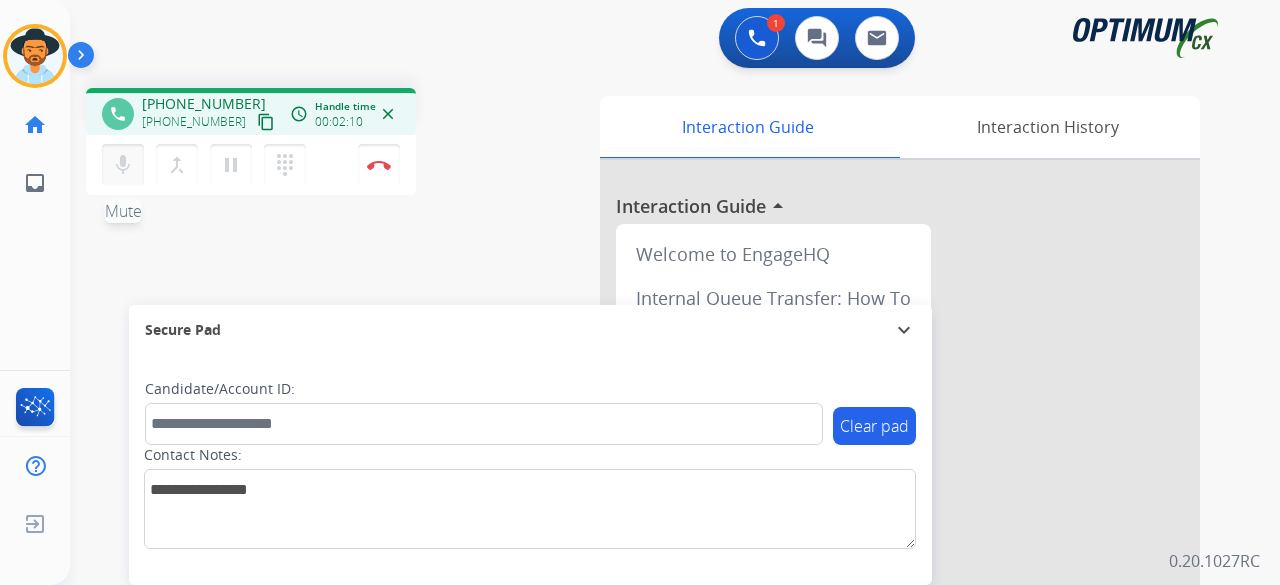 click on "mic" at bounding box center (123, 165) 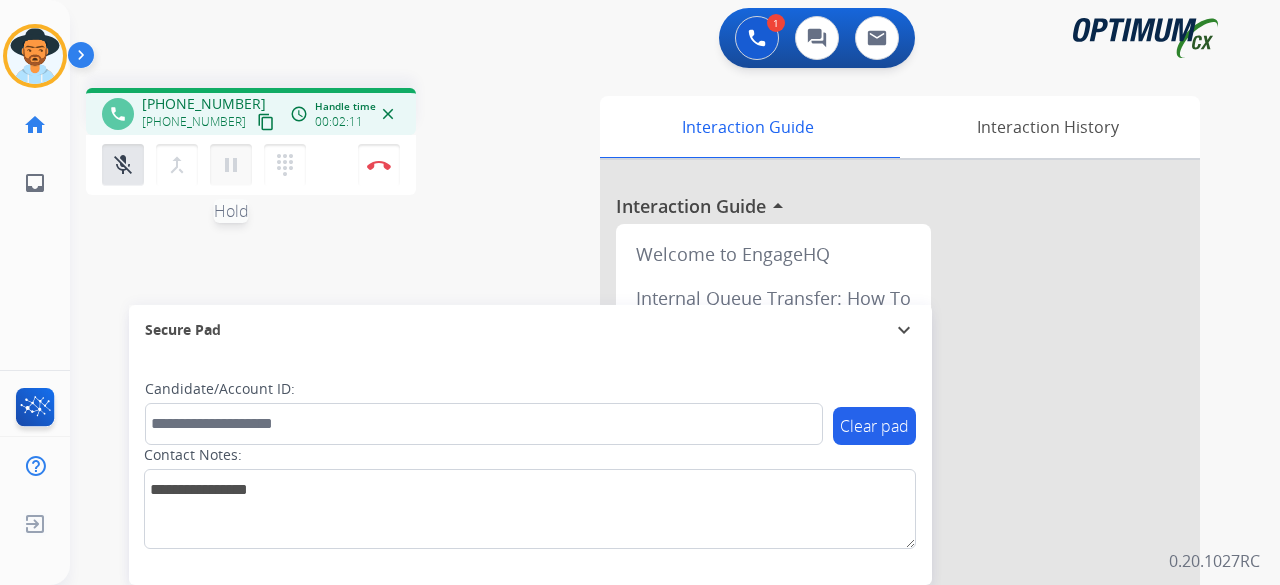 click on "pause" at bounding box center (231, 165) 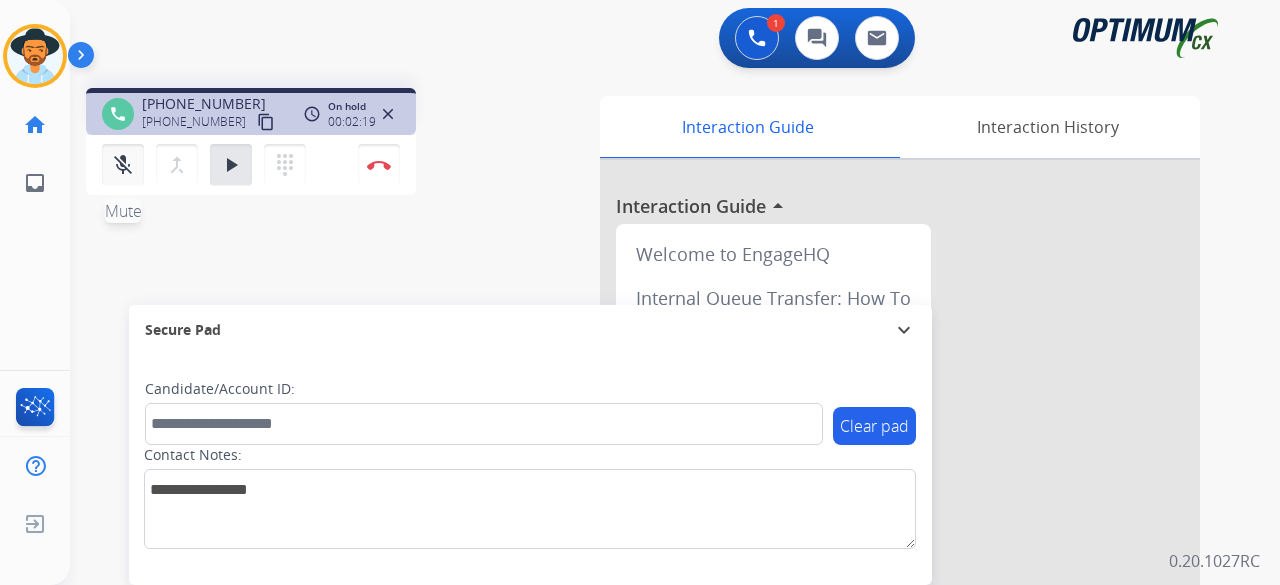click on "mic_off Mute" at bounding box center (123, 165) 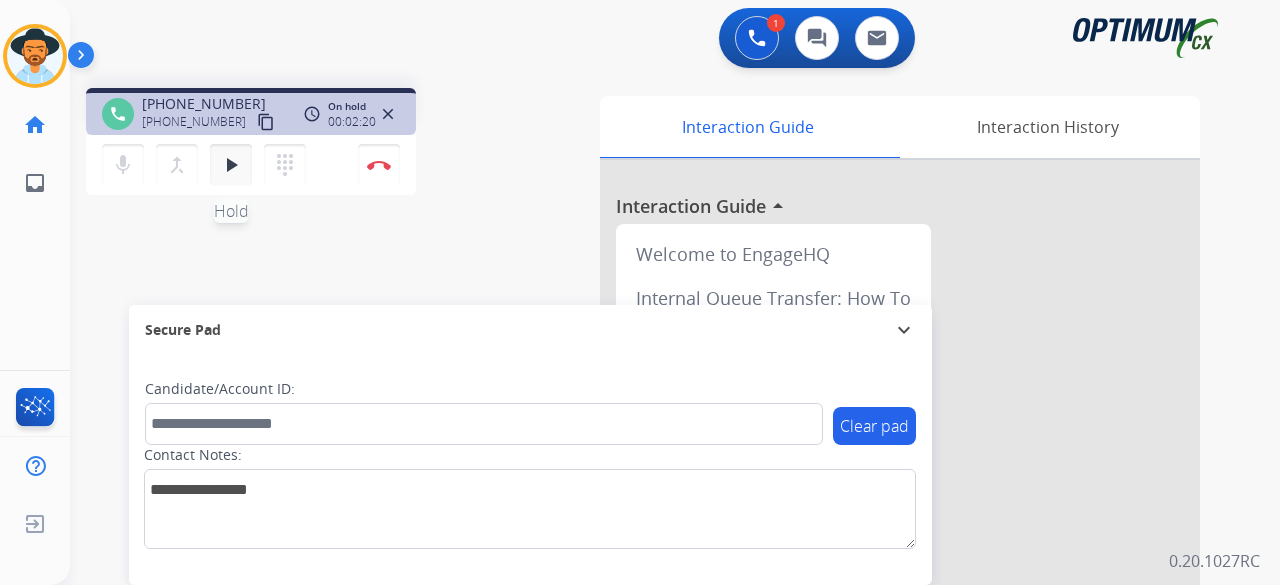 click on "play_arrow" at bounding box center [231, 165] 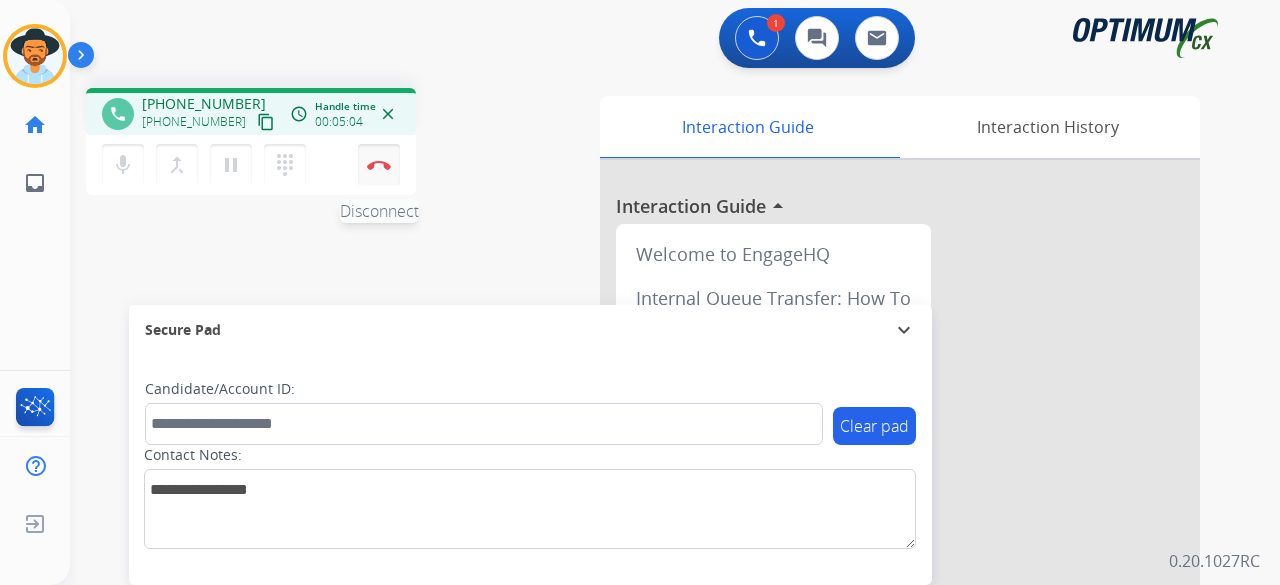 click at bounding box center [379, 165] 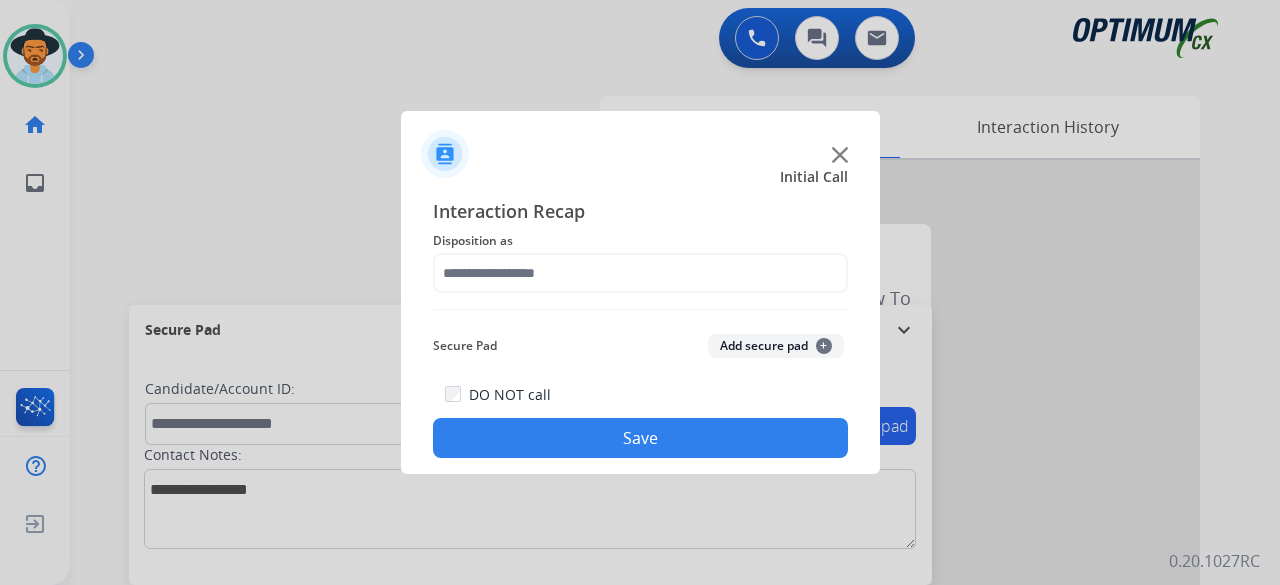 click 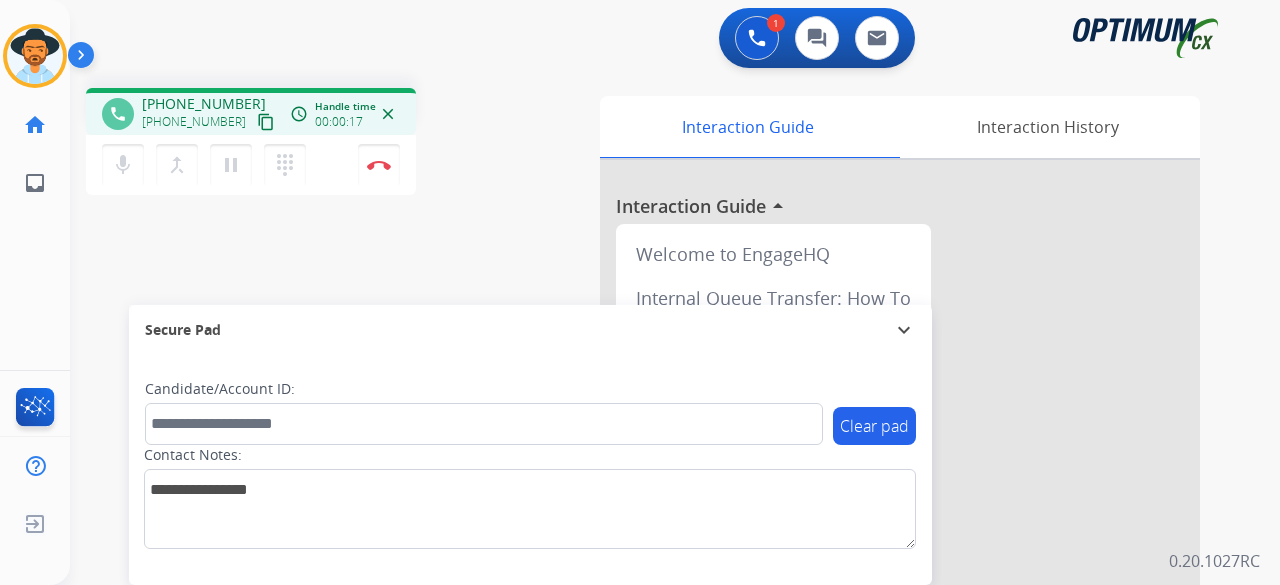 click on "content_copy" at bounding box center [266, 122] 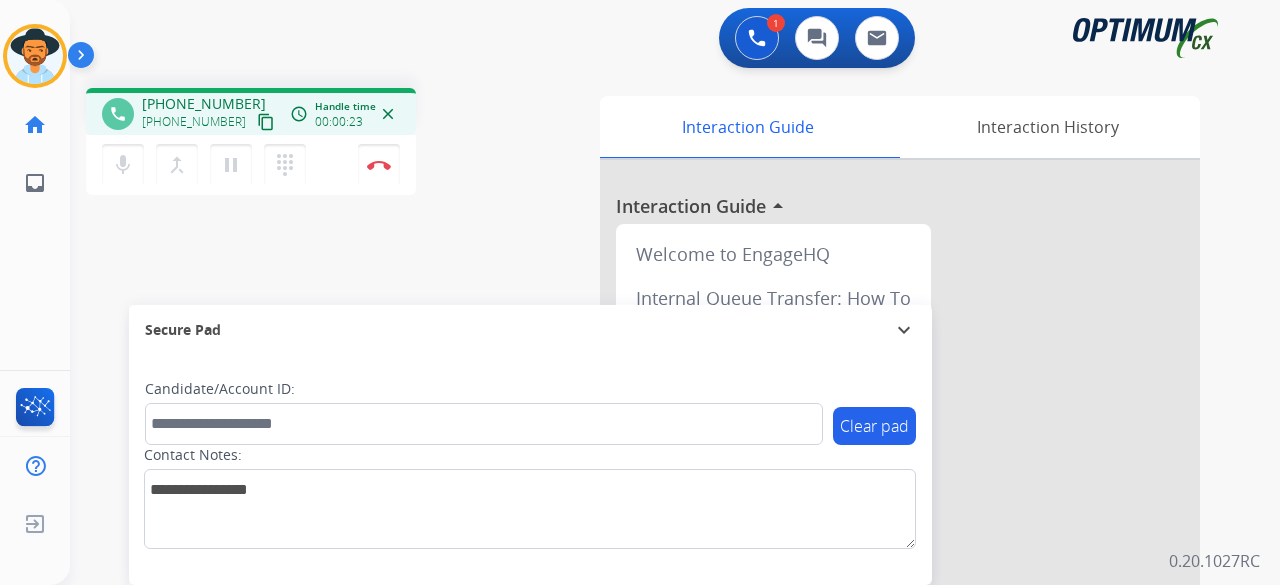 click on "1 Voice Interactions  0  Chat Interactions   0  Email Interactions" at bounding box center (663, 40) 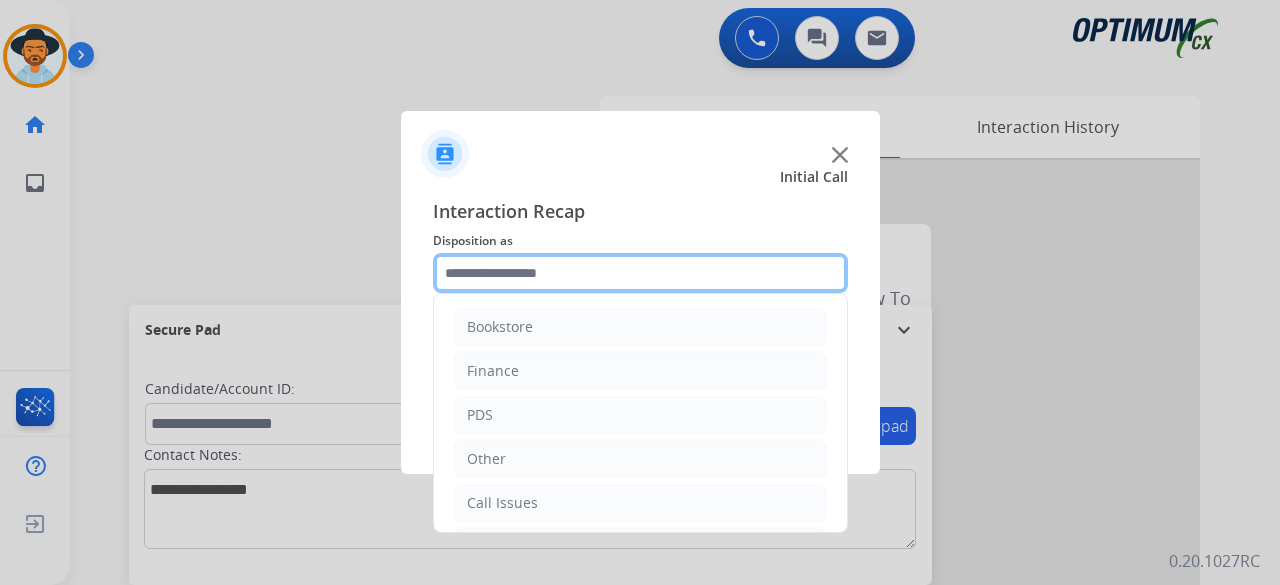 click 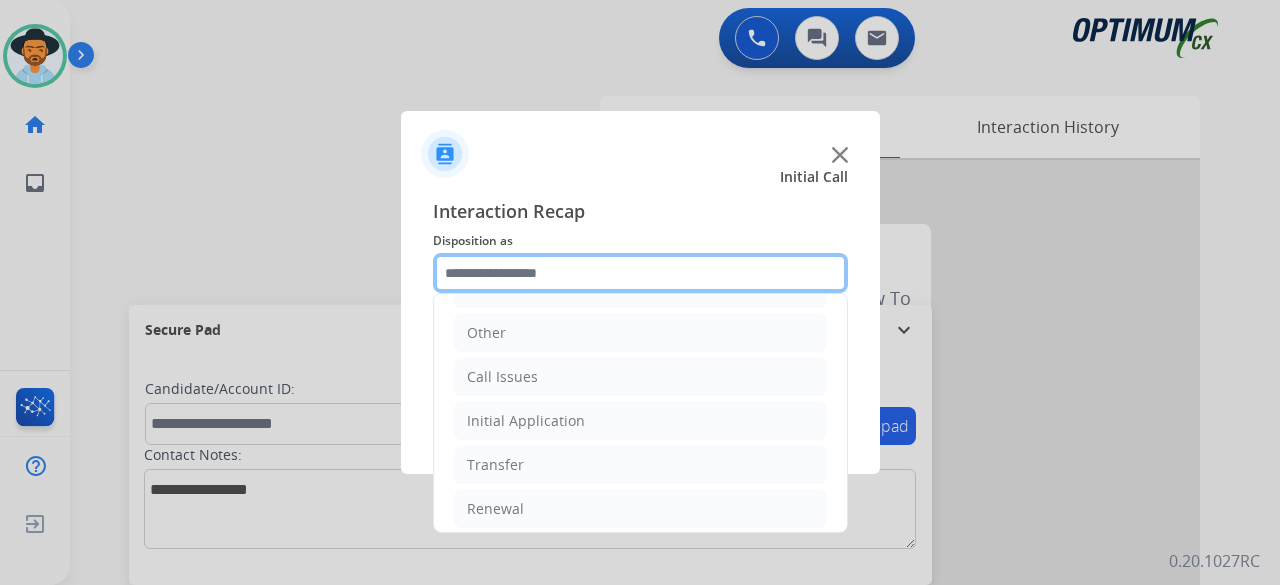 scroll, scrollTop: 130, scrollLeft: 0, axis: vertical 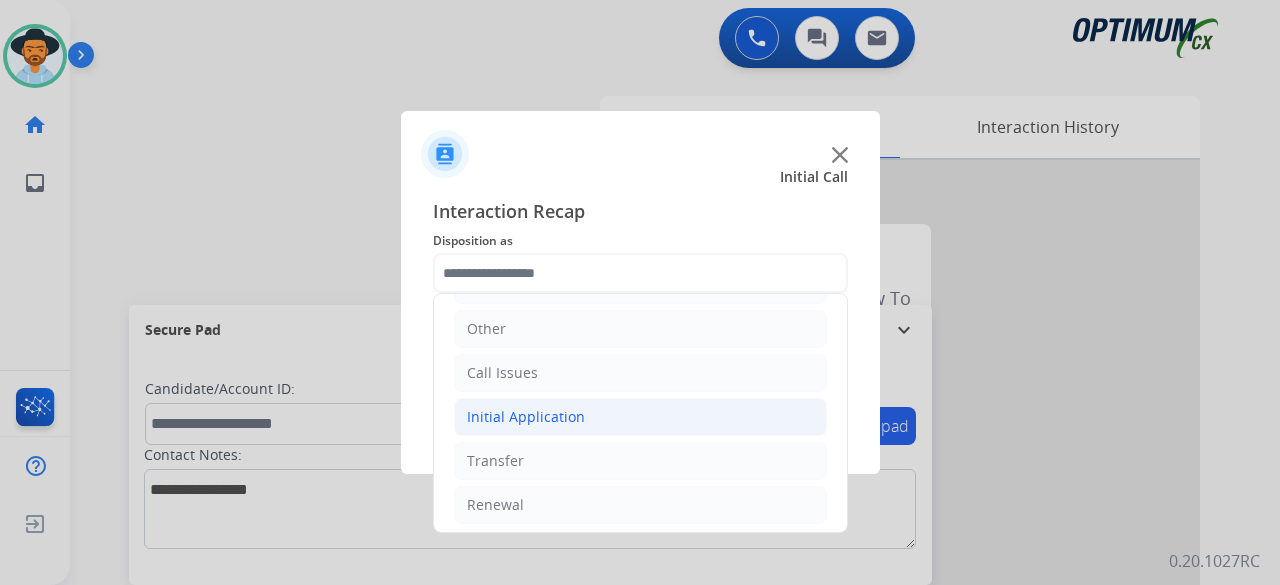 click on "Initial Application" 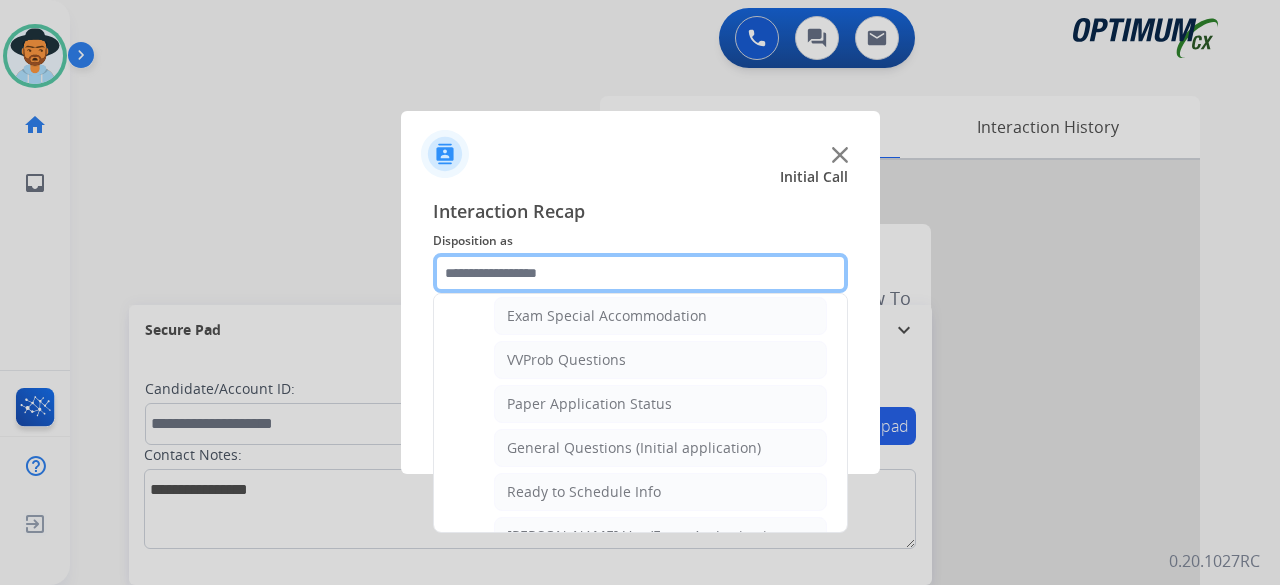 scroll, scrollTop: 1047, scrollLeft: 0, axis: vertical 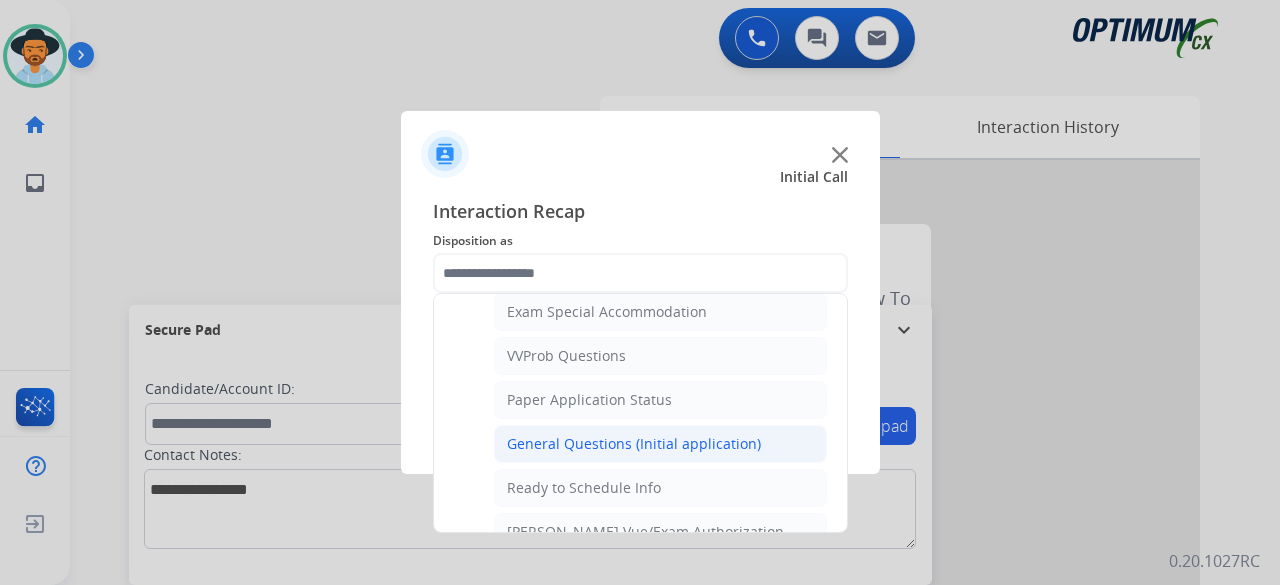 click on "General Questions (Initial application)" 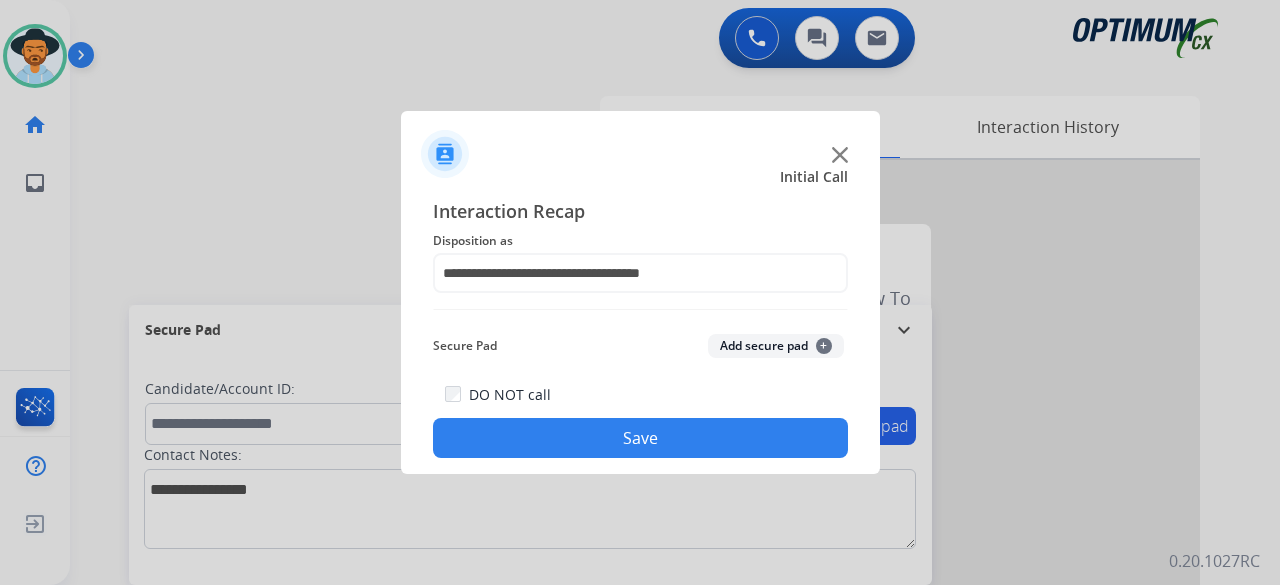 click on "Add secure pad  +" 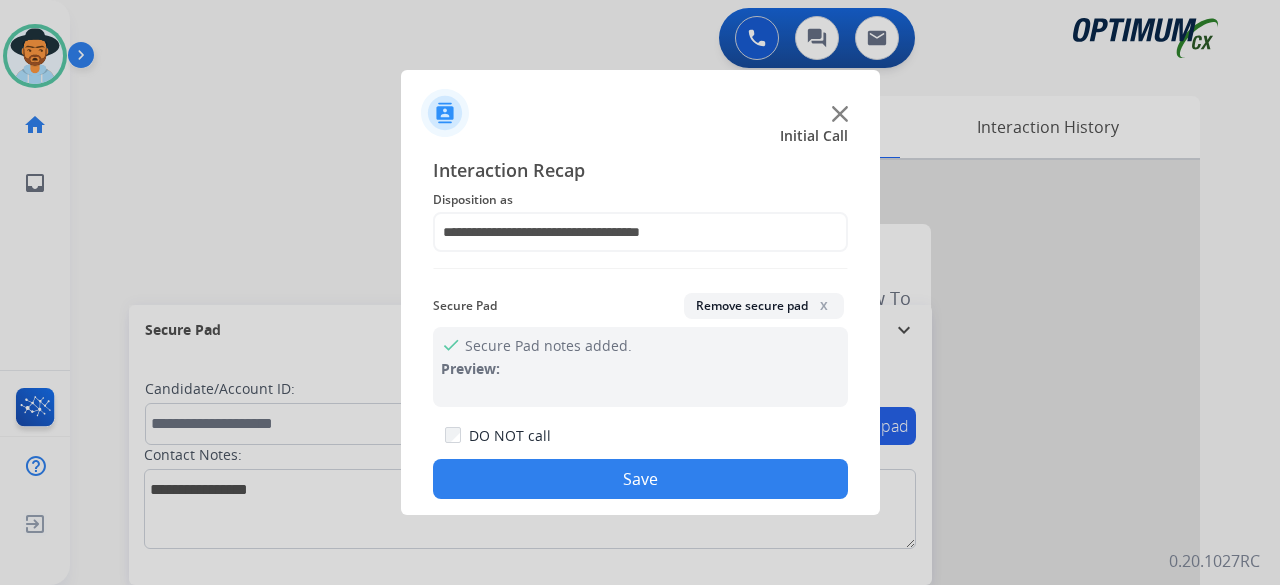 click on "Save" 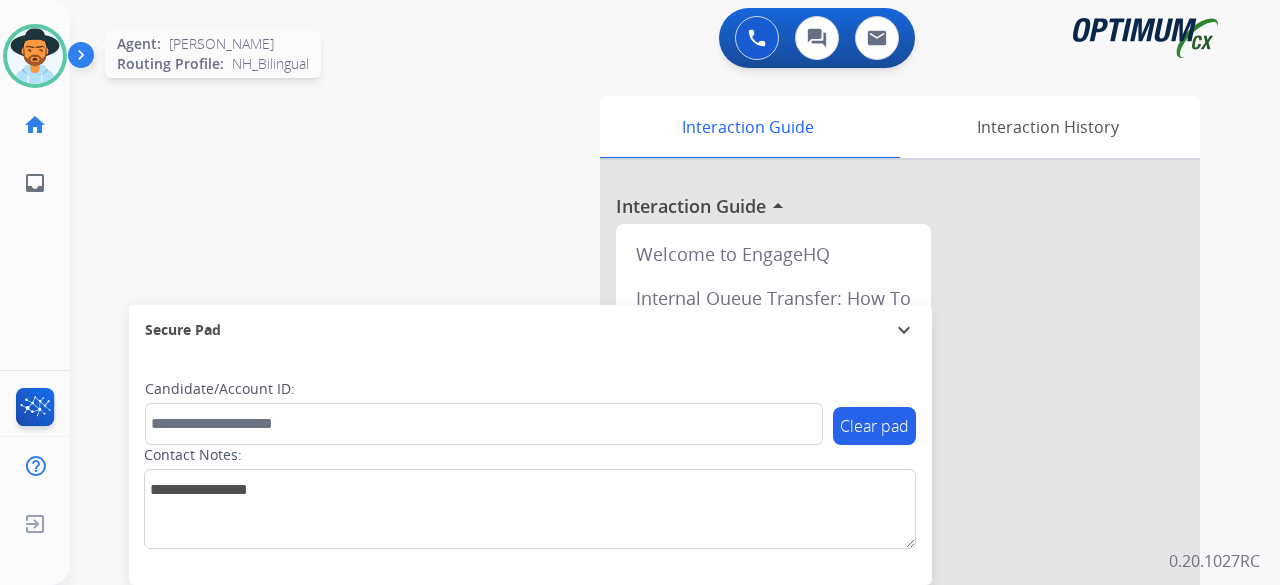 click at bounding box center (35, 56) 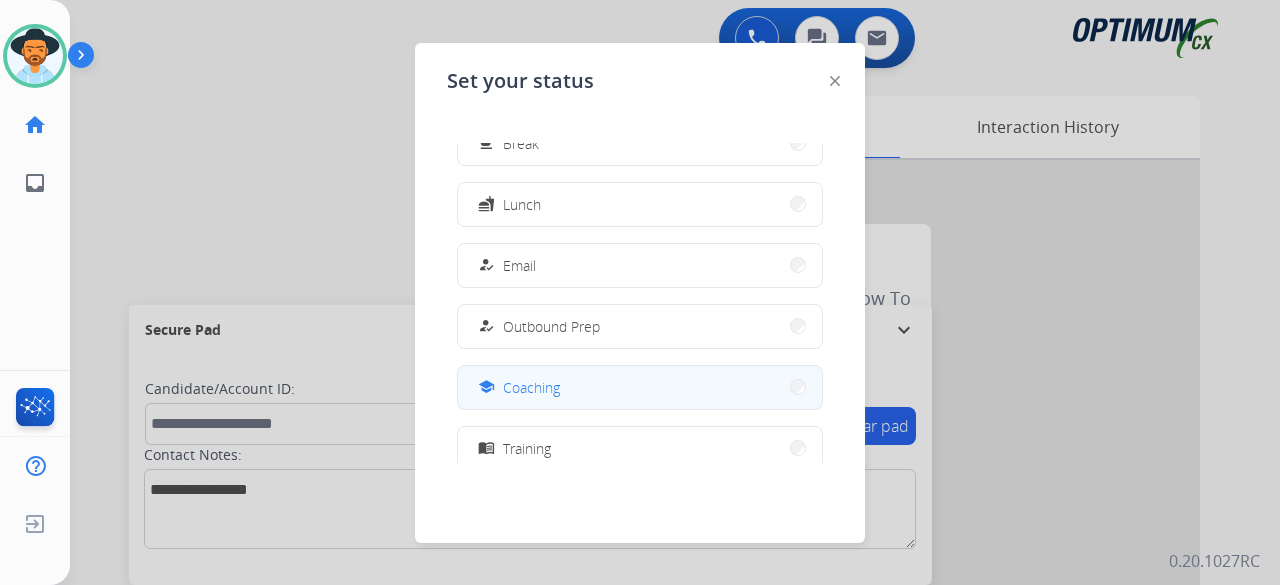 scroll, scrollTop: 76, scrollLeft: 0, axis: vertical 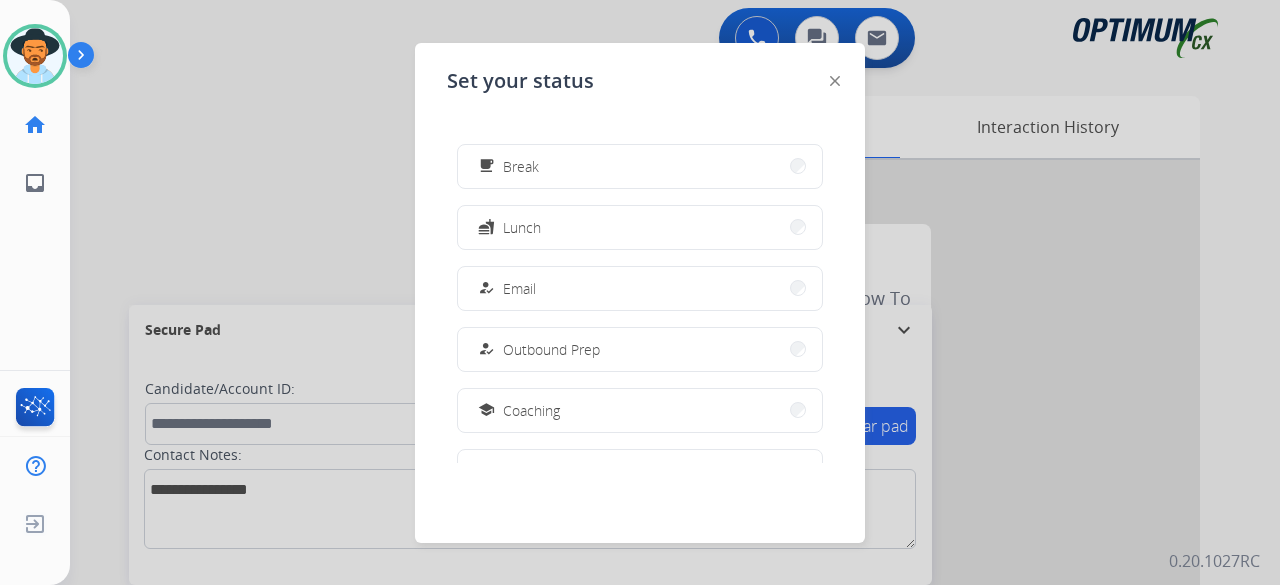 click on "how_to_reg Available free_breakfast Break fastfood Lunch how_to_reg Email how_to_reg Outbound Prep school Coaching menu_book Training how_to_reg Notes how_to_reg Research / Special Project how_to_reg Computer Issue how_to_reg Internet Issue how_to_reg Power Outage work_off Offline" at bounding box center (640, 303) 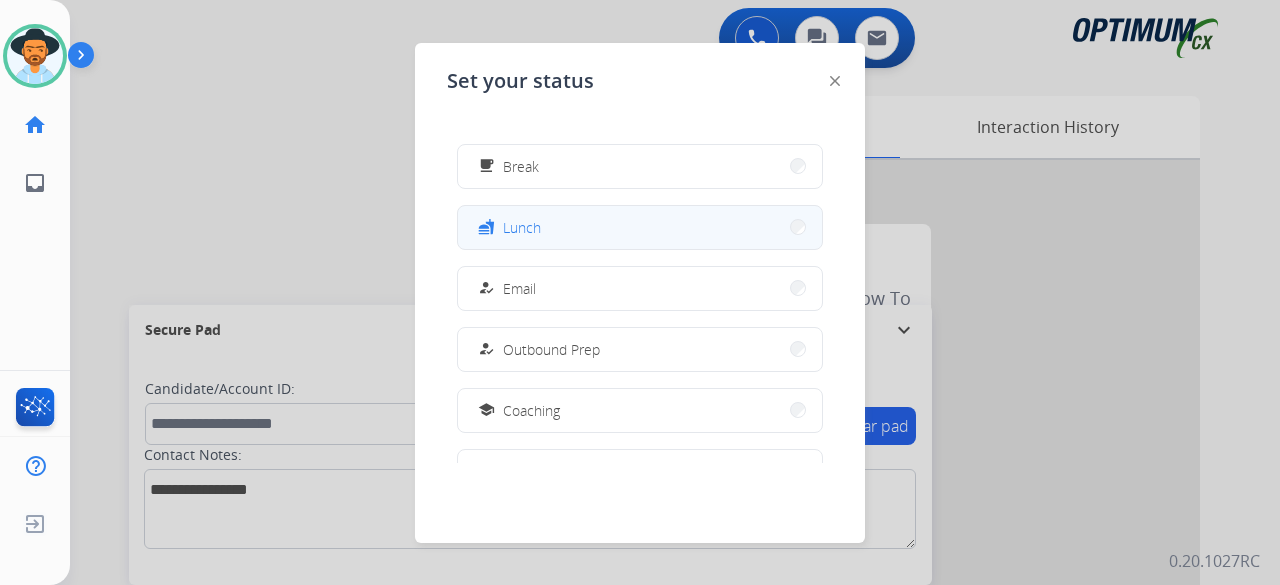 click on "fastfood Lunch" at bounding box center (640, 227) 